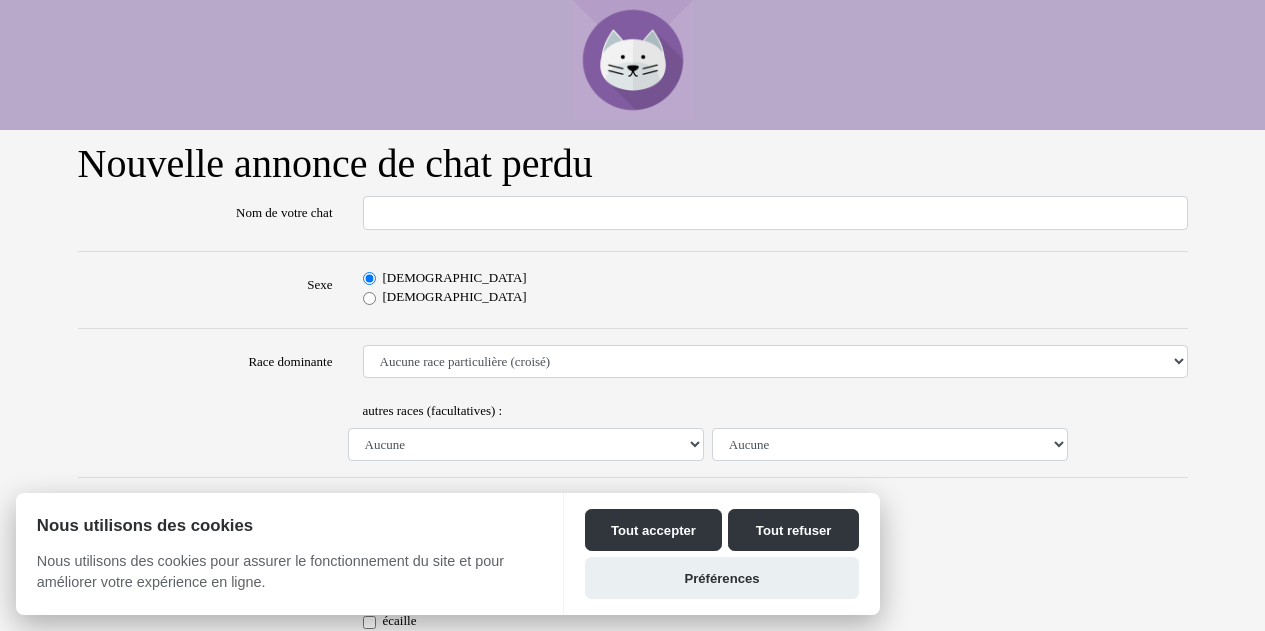 scroll, scrollTop: 0, scrollLeft: 0, axis: both 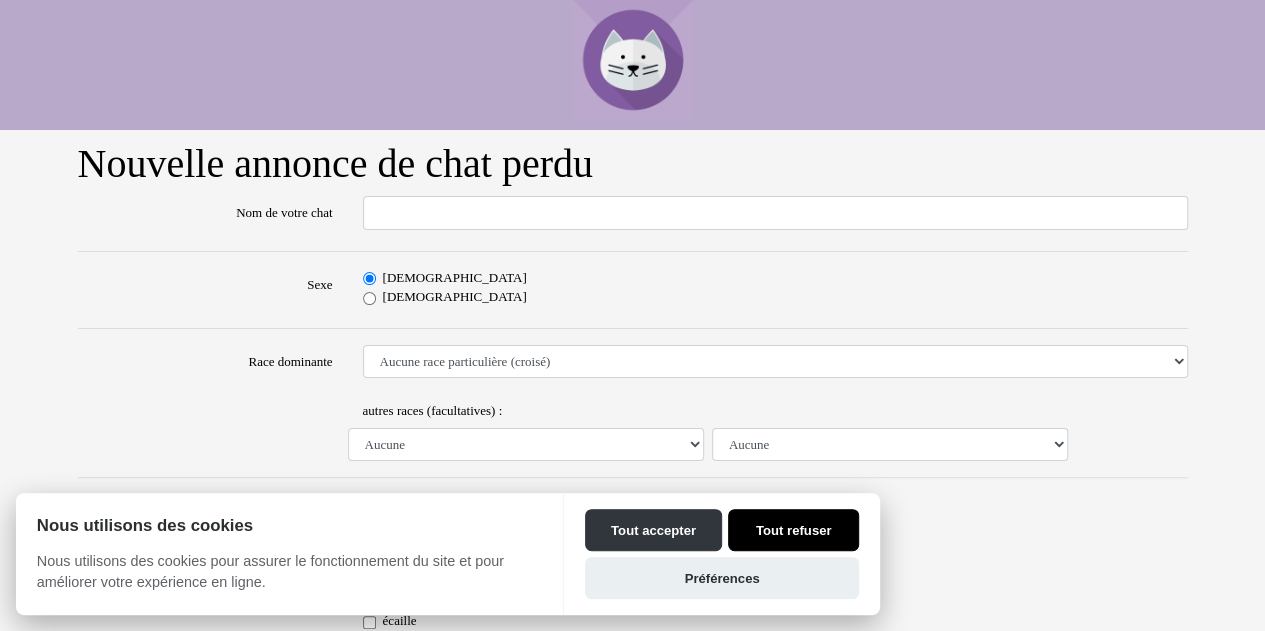 click on "Tout refuser" at bounding box center [793, 530] 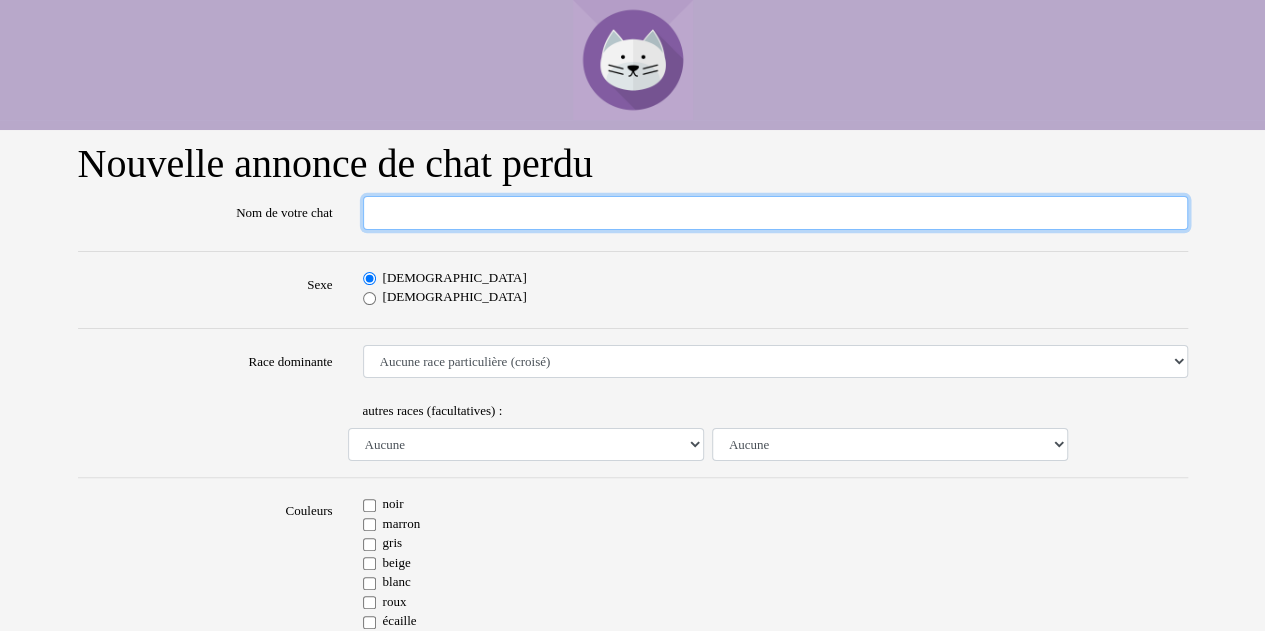 click on "Nom de votre chat" at bounding box center [775, 213] 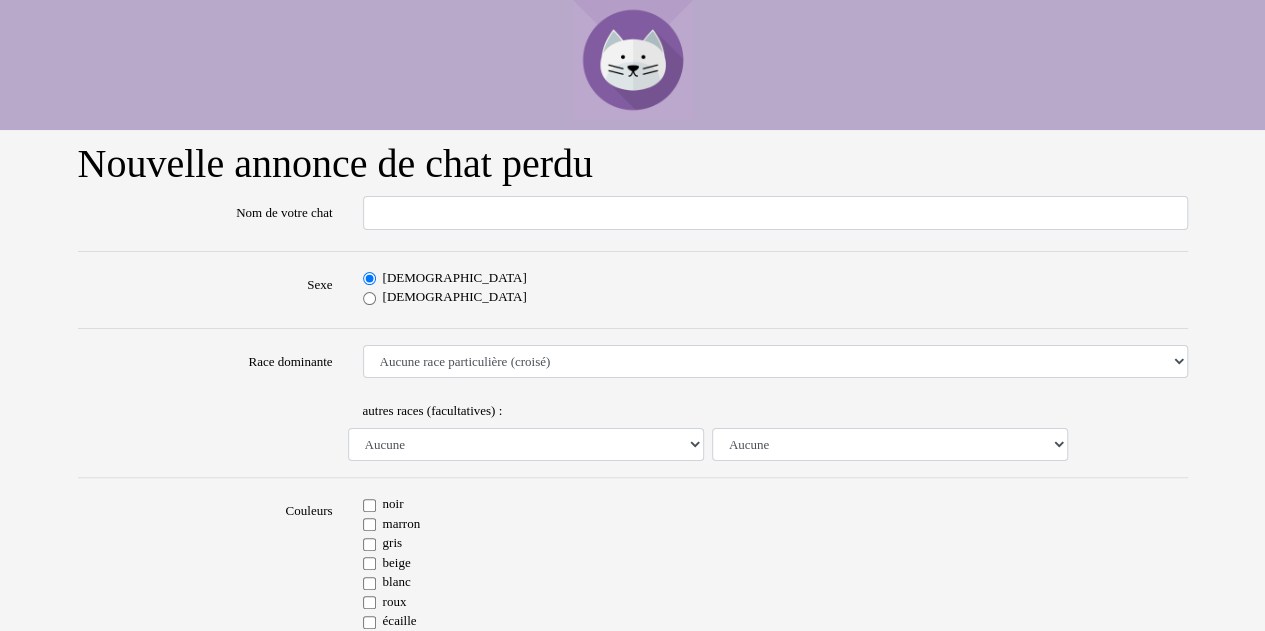 click on "Mâle" at bounding box center (775, 278) 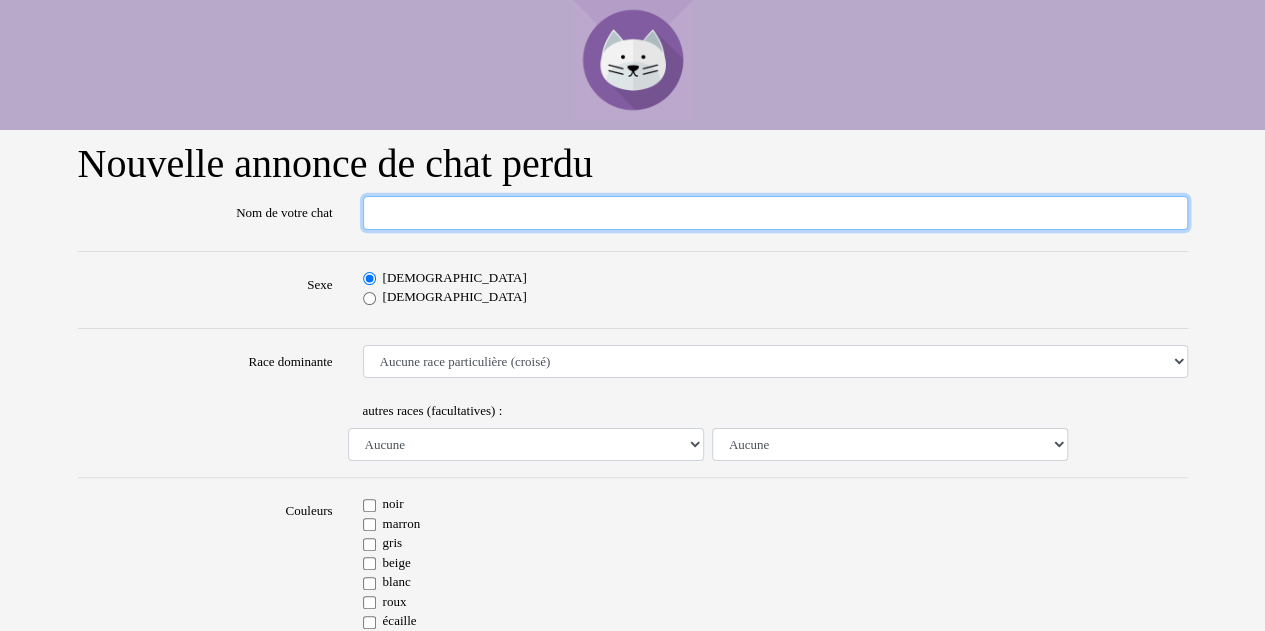 click on "Nom de votre chat" at bounding box center [775, 213] 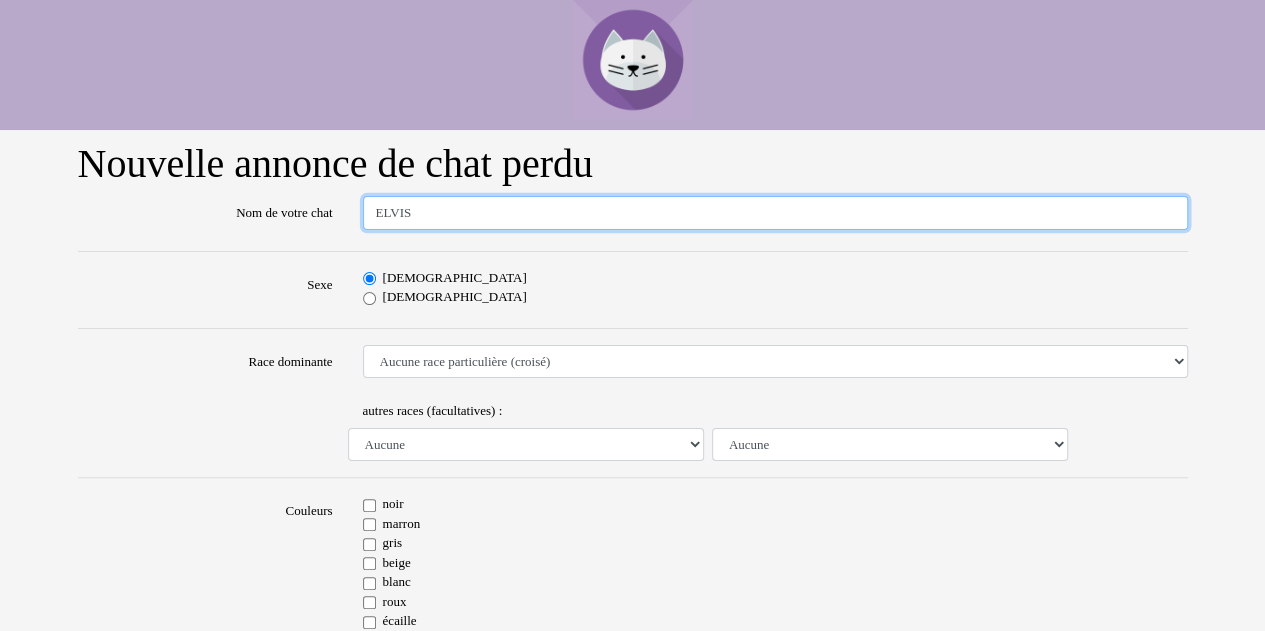 type on "ELVIS" 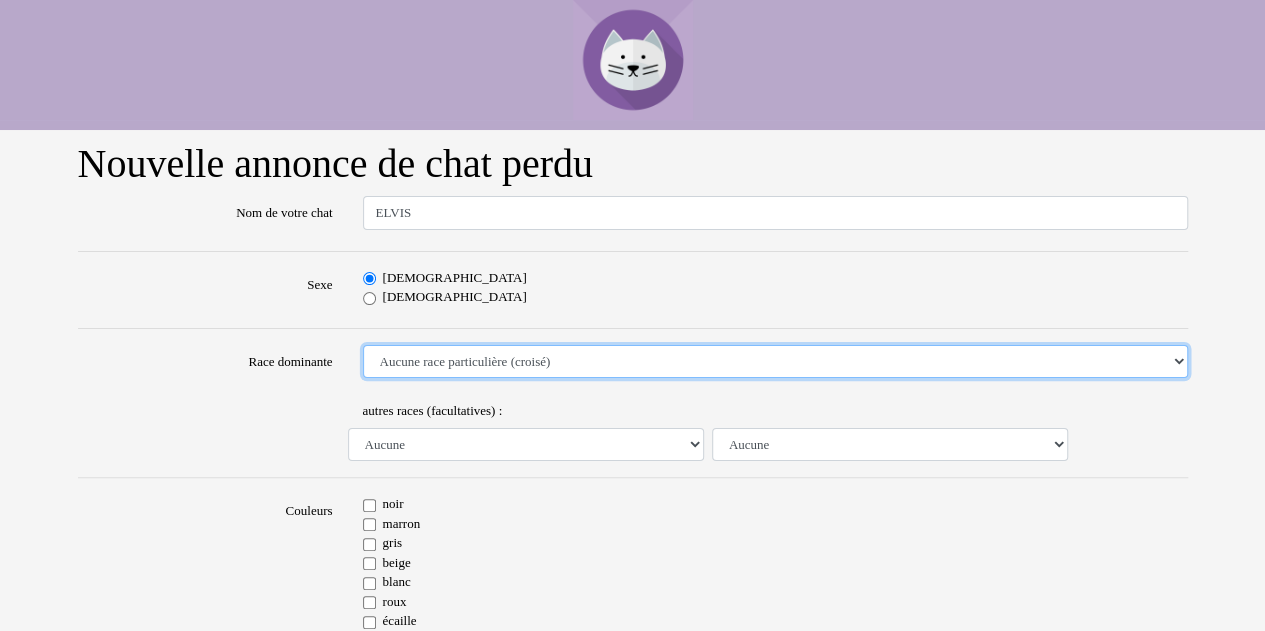 click on "Aucune race particulière (croisé)
Abyssin Américain à poil dur American Bobtail American Shorthair Angora Turc Balinais Bengal Bleu Russe Bombay British Shorthair Burmese Chartreux Chat de gouttière Chat des bois Norvégiens Chat du Sri Lanka Chat sacré de Birmanie Commun Cornish rex Devon rex Européen Exotic Shorthair Himalayan Korat Maine Coon Mandarin Norvégien Ocicat Oriental Persan Ragdoll Rex Selkirk Scottish Fold Siamois Sibérien Somali Sphynx" at bounding box center [775, 362] 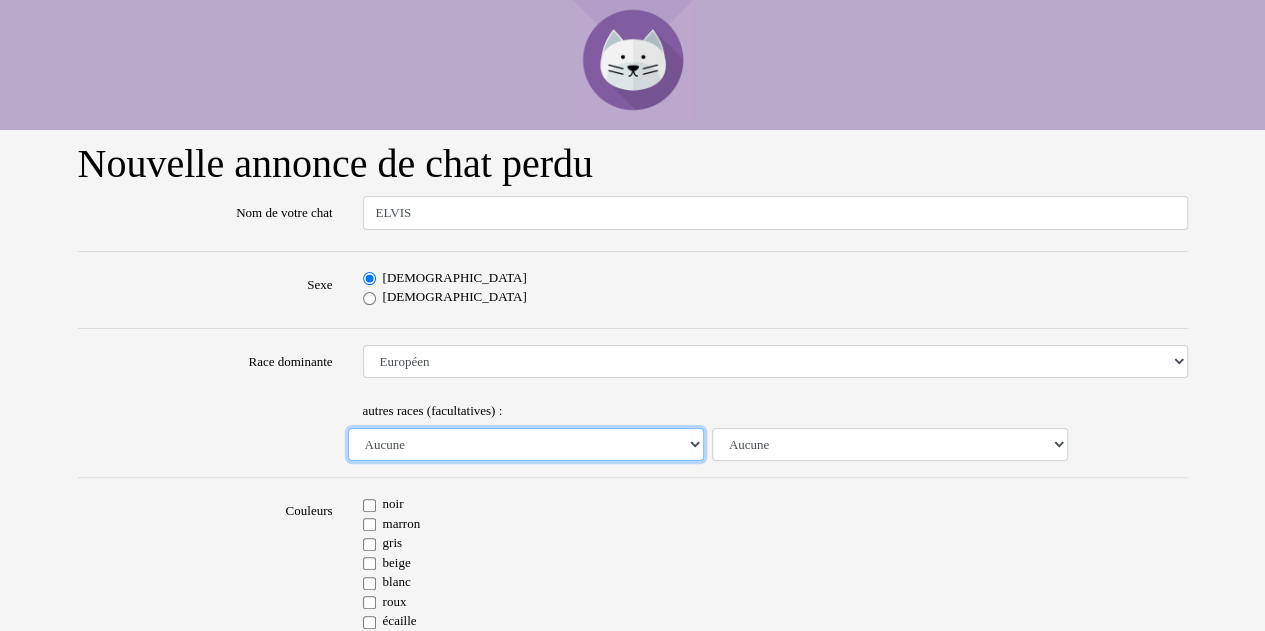 click on "Aucune
Abyssin Américain à poil dur American Bobtail American Shorthair Angora Turc Balinais Bengal Bleu Russe Bombay British Shorthair Burmese Chartreux Chat de gouttière Chat des bois Norvégiens Chat du Sri Lanka Chat sacré de Birmanie Commun Cornish rex Devon rex Européen Exotic Shorthair Himalayan Korat Maine Coon Mandarin Norvégien Ocicat Oriental Persan Ragdoll Rex Selkirk Scottish Fold Siamois Sibérien Somali Sphynx" at bounding box center [526, 445] 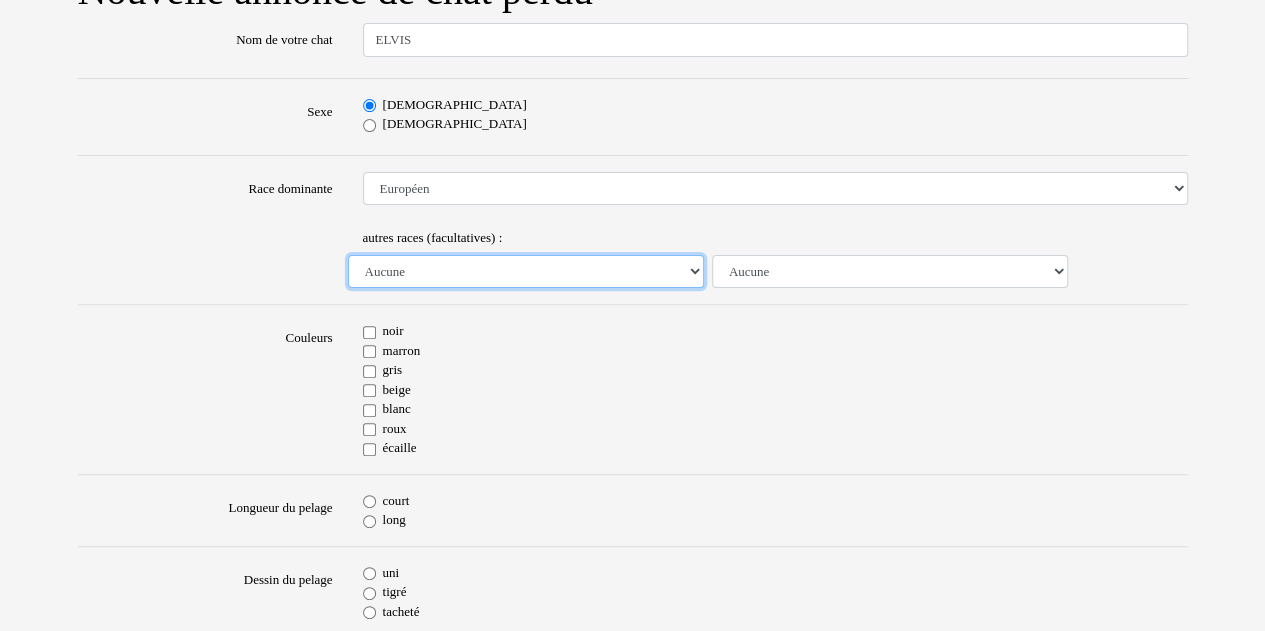 scroll, scrollTop: 200, scrollLeft: 0, axis: vertical 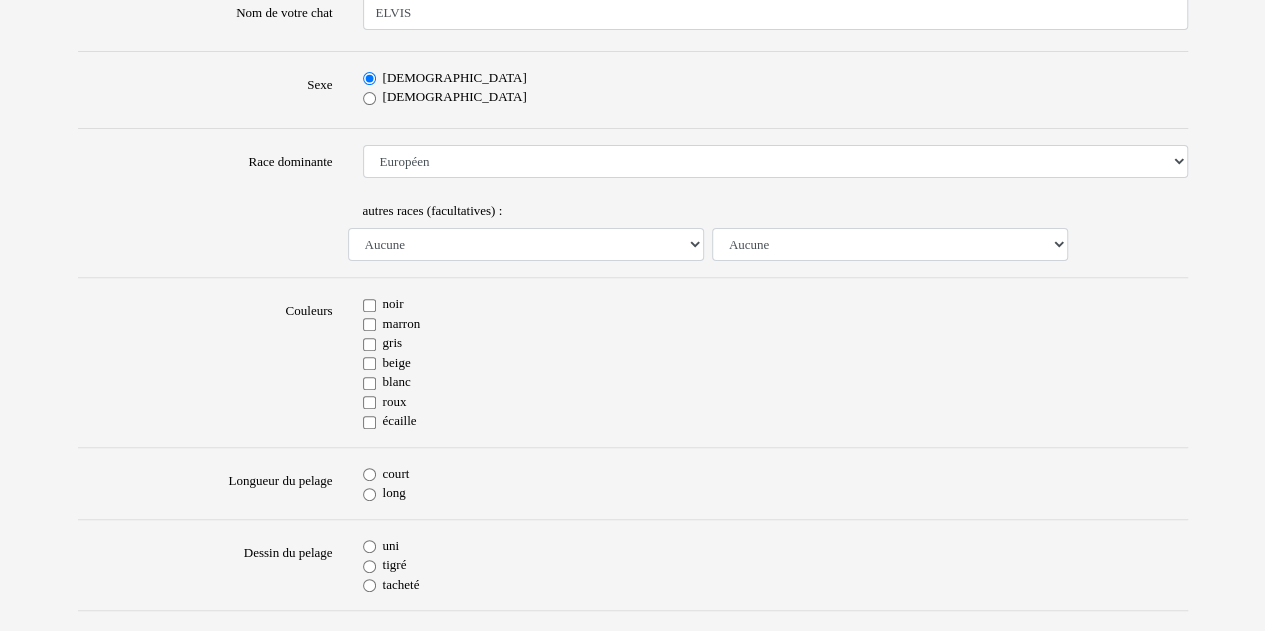 click on "noir" at bounding box center [775, 304] 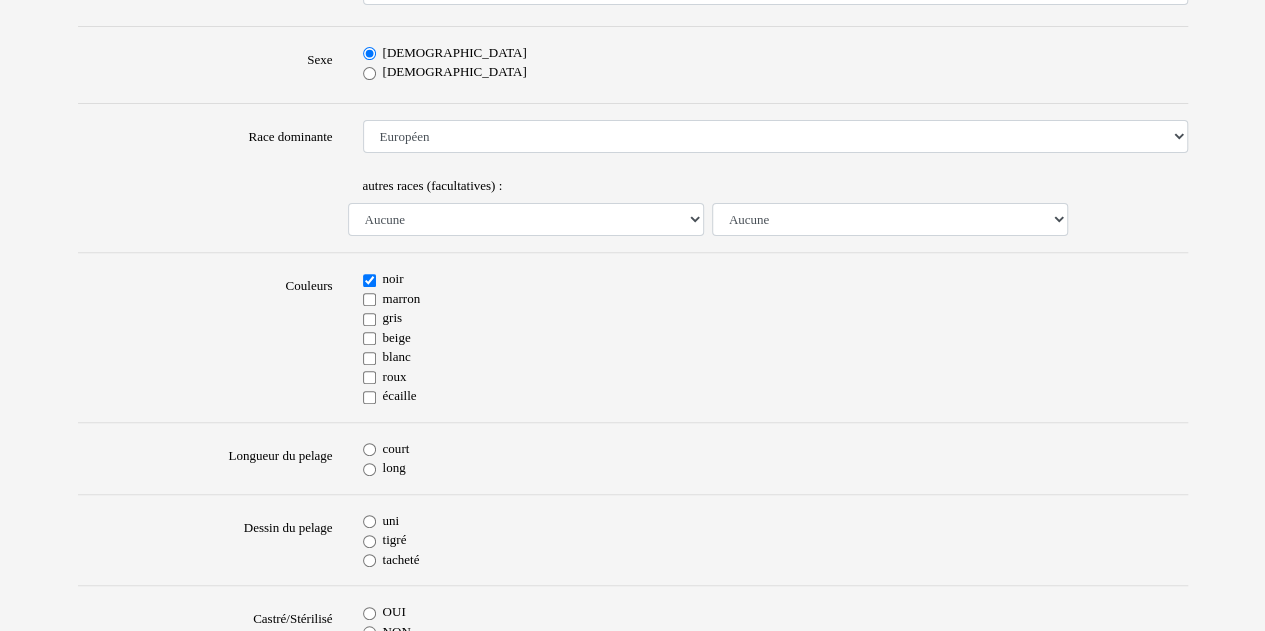 scroll, scrollTop: 400, scrollLeft: 0, axis: vertical 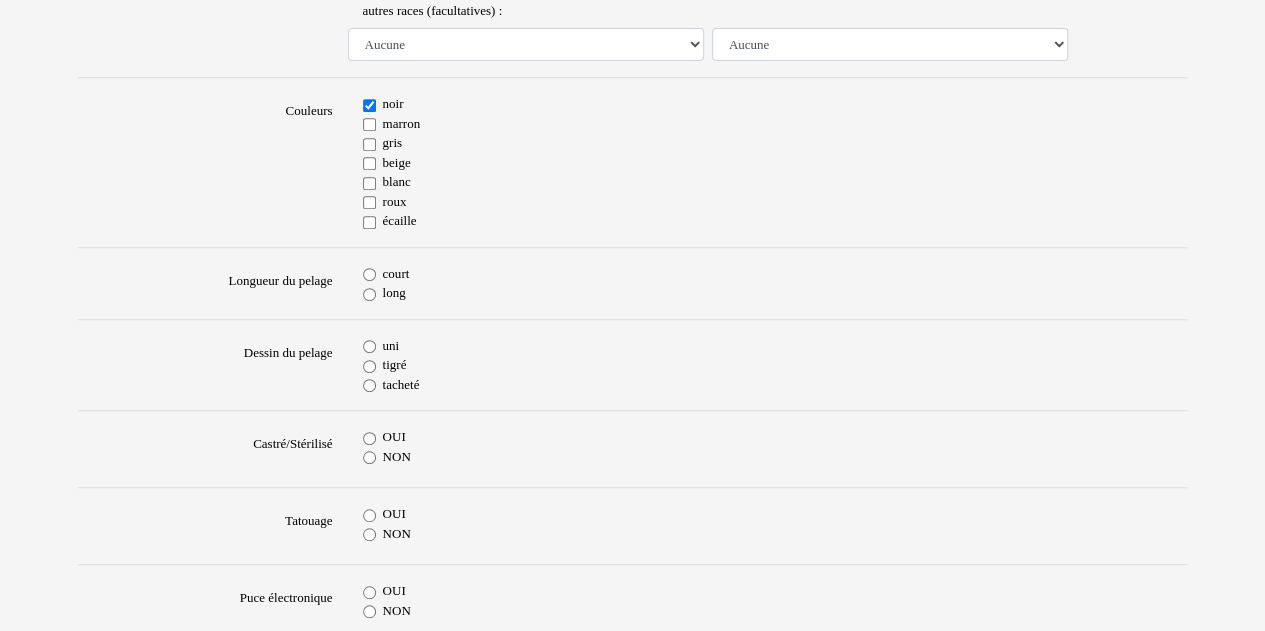 click on "court" at bounding box center [369, 274] 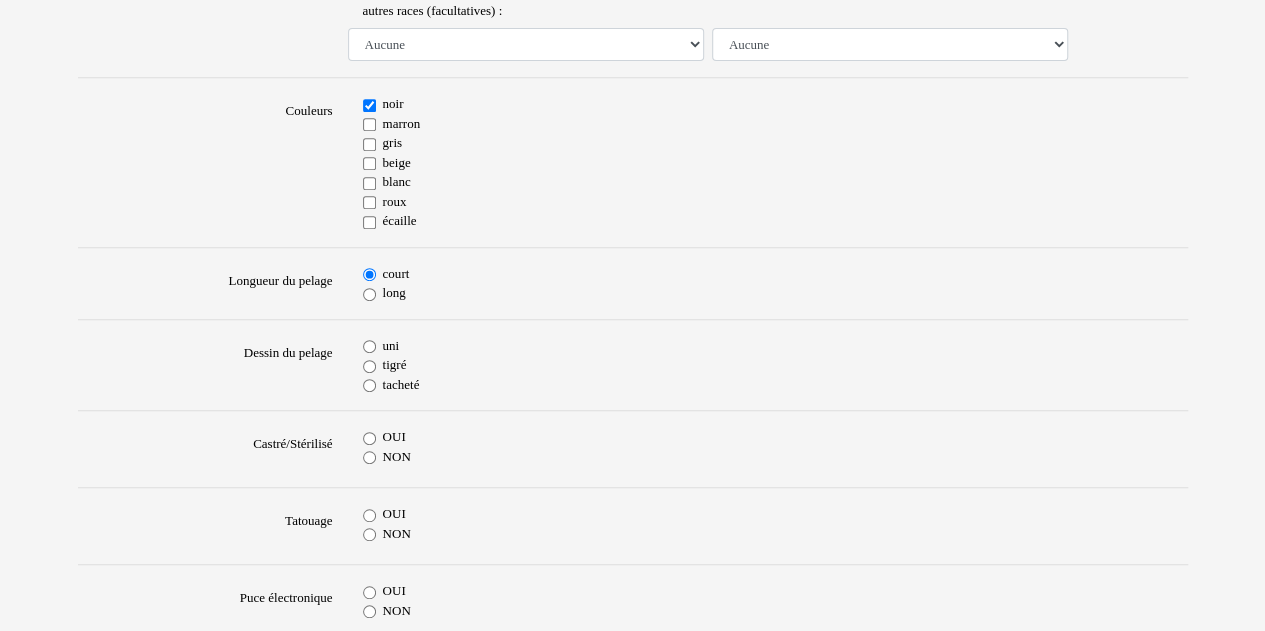 click on "uni" at bounding box center [369, 346] 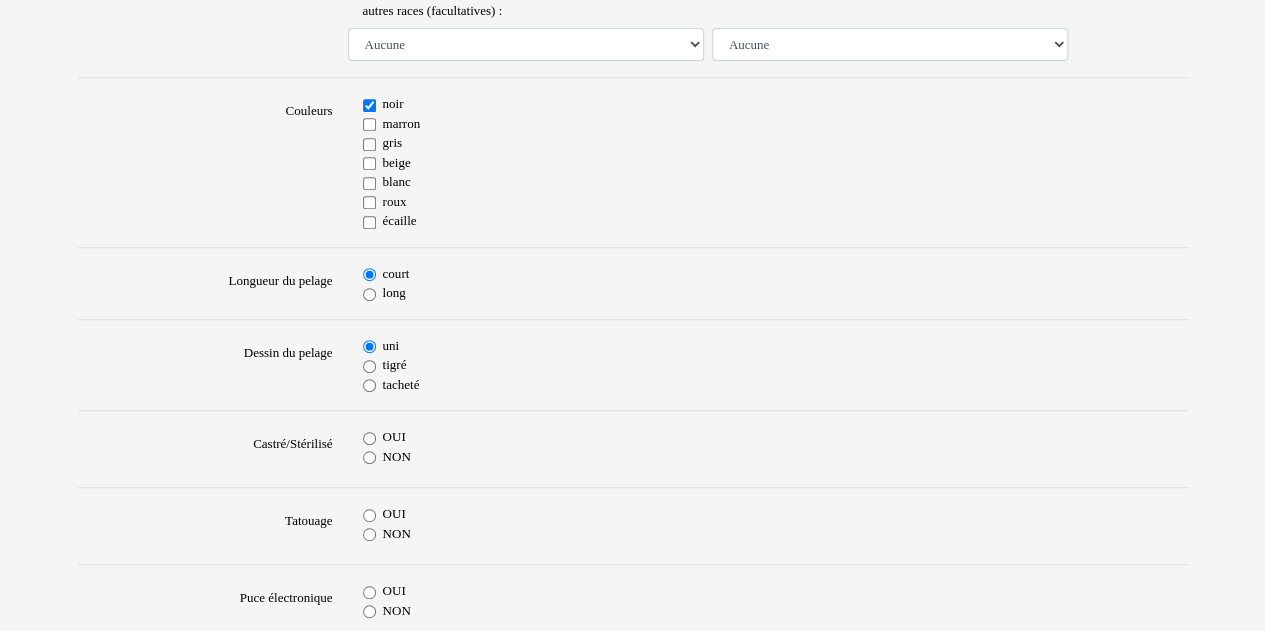 click on "OUI
NON" at bounding box center [775, 449] 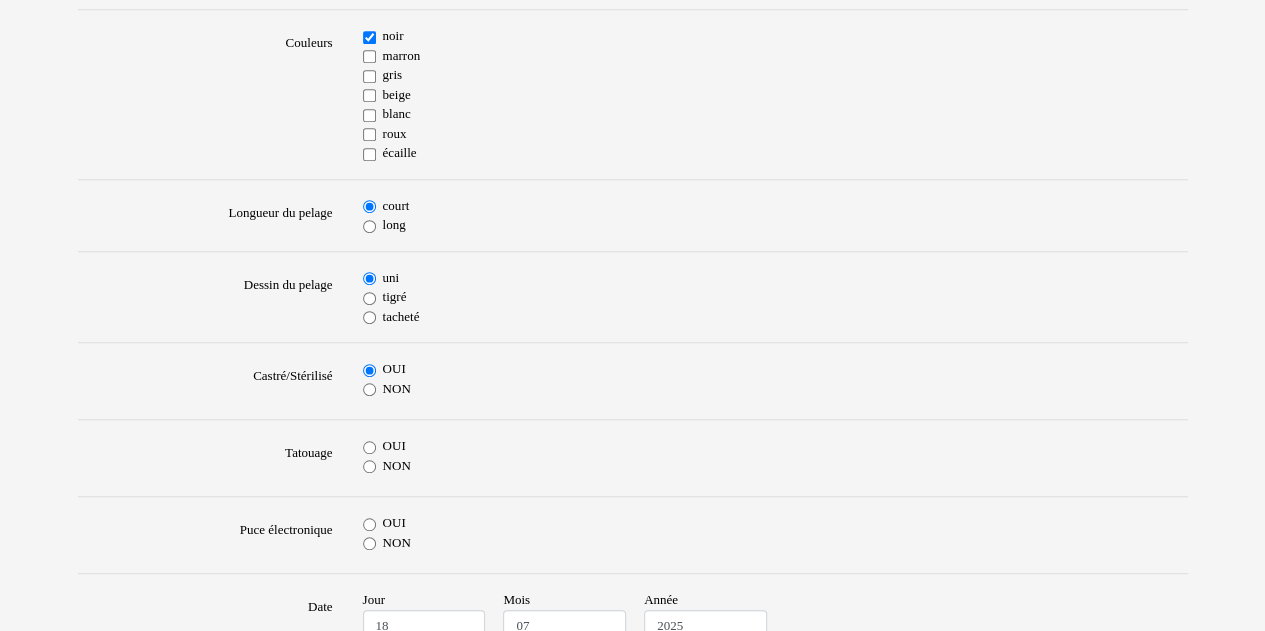 scroll, scrollTop: 500, scrollLeft: 0, axis: vertical 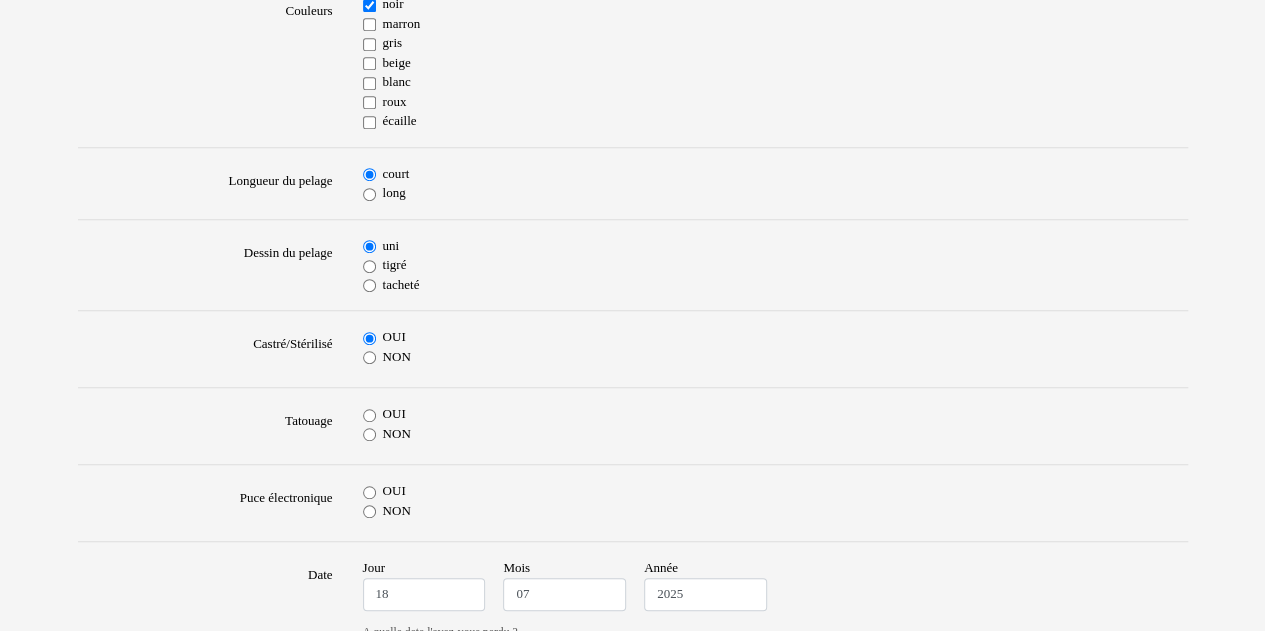 click on "NON" at bounding box center (369, 434) 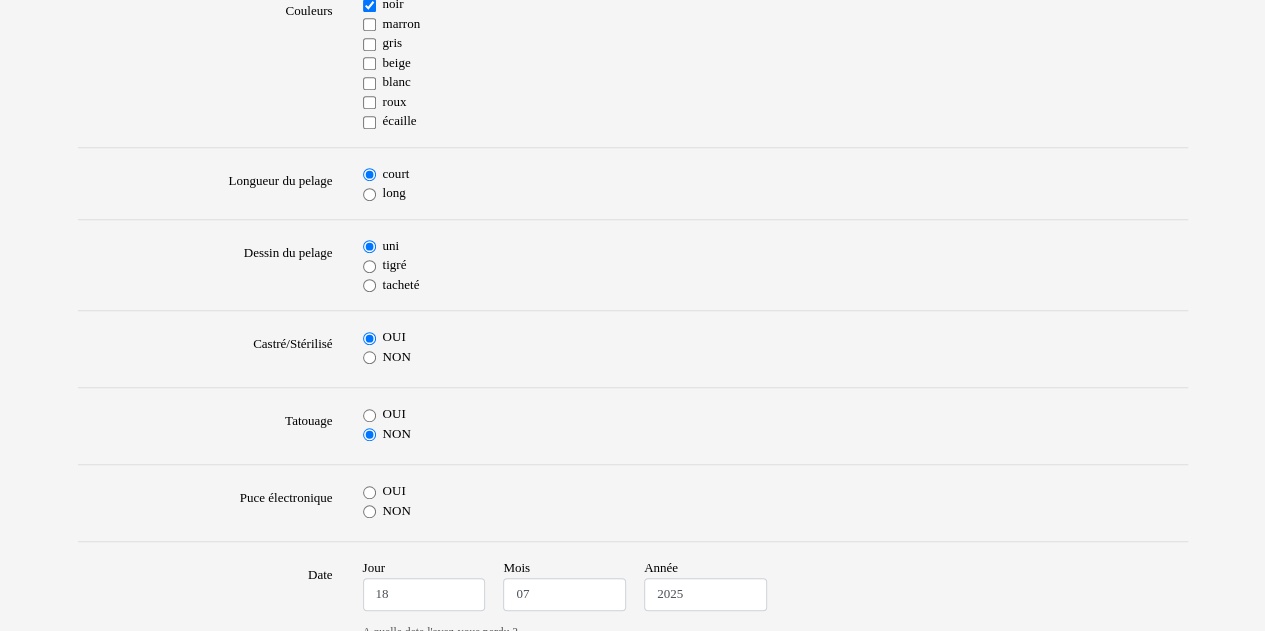 click on "OUI" at bounding box center [369, 492] 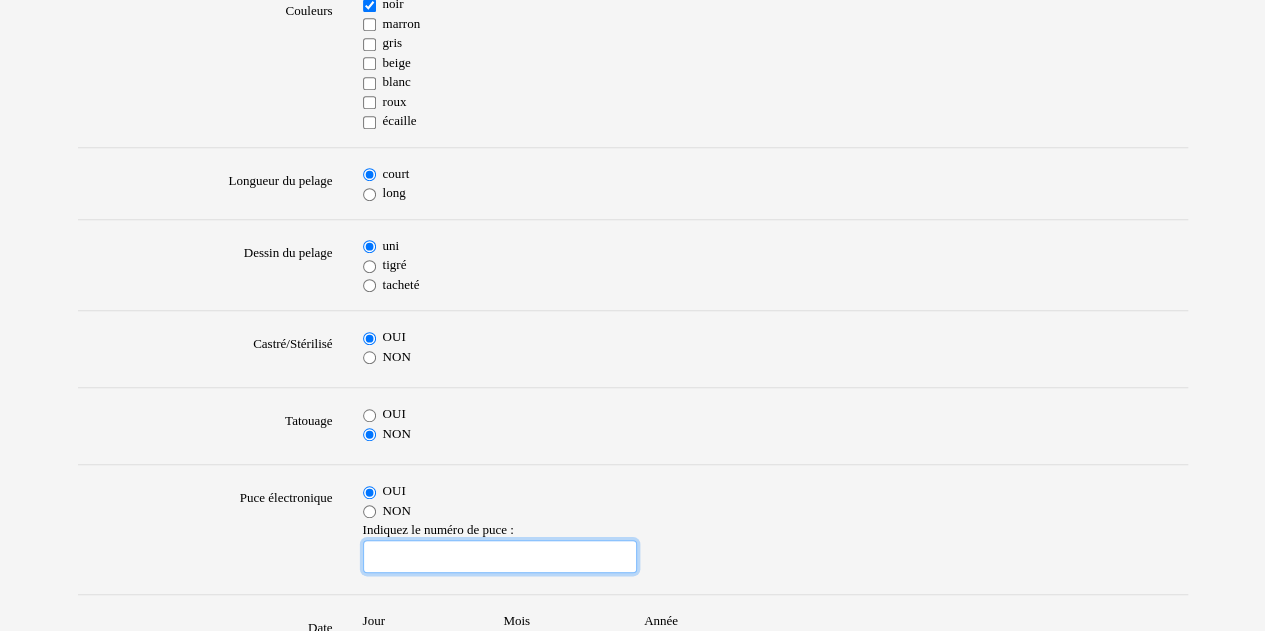 click at bounding box center (500, 557) 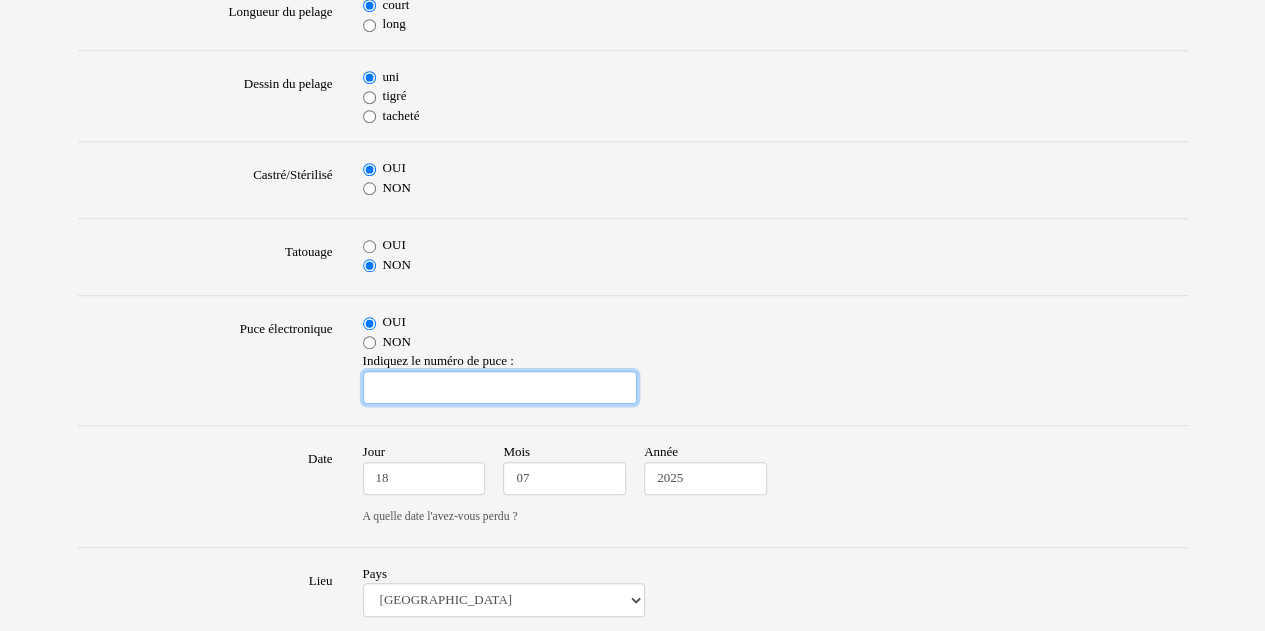 scroll, scrollTop: 700, scrollLeft: 0, axis: vertical 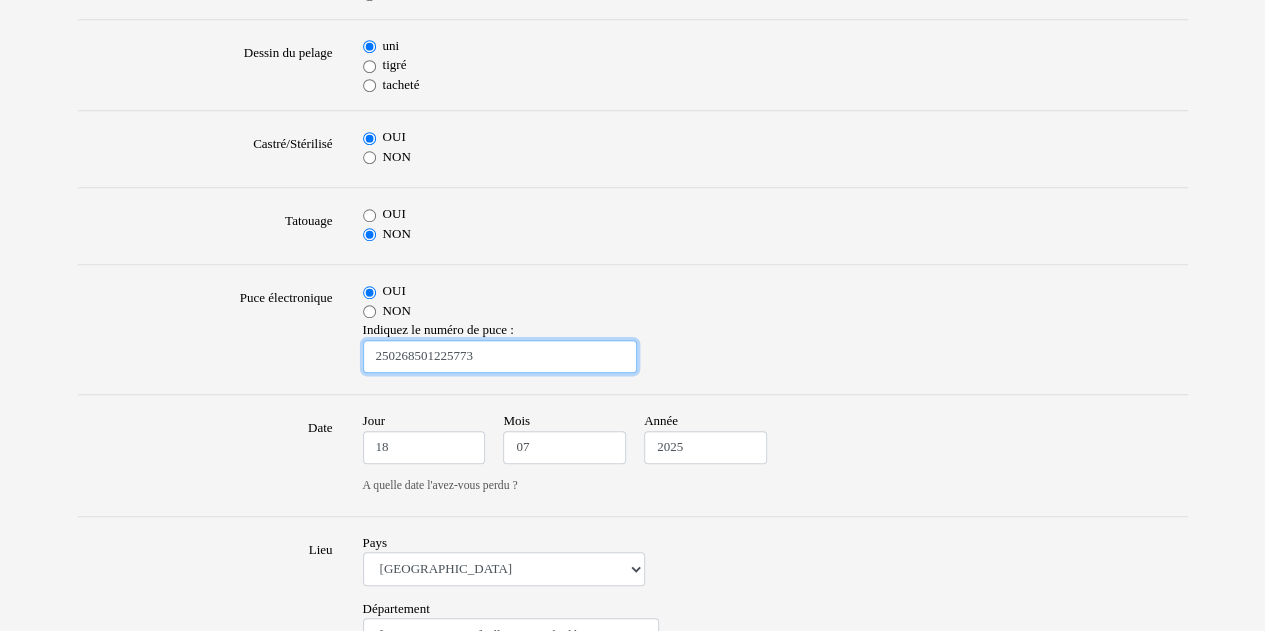 type on "250268501225773" 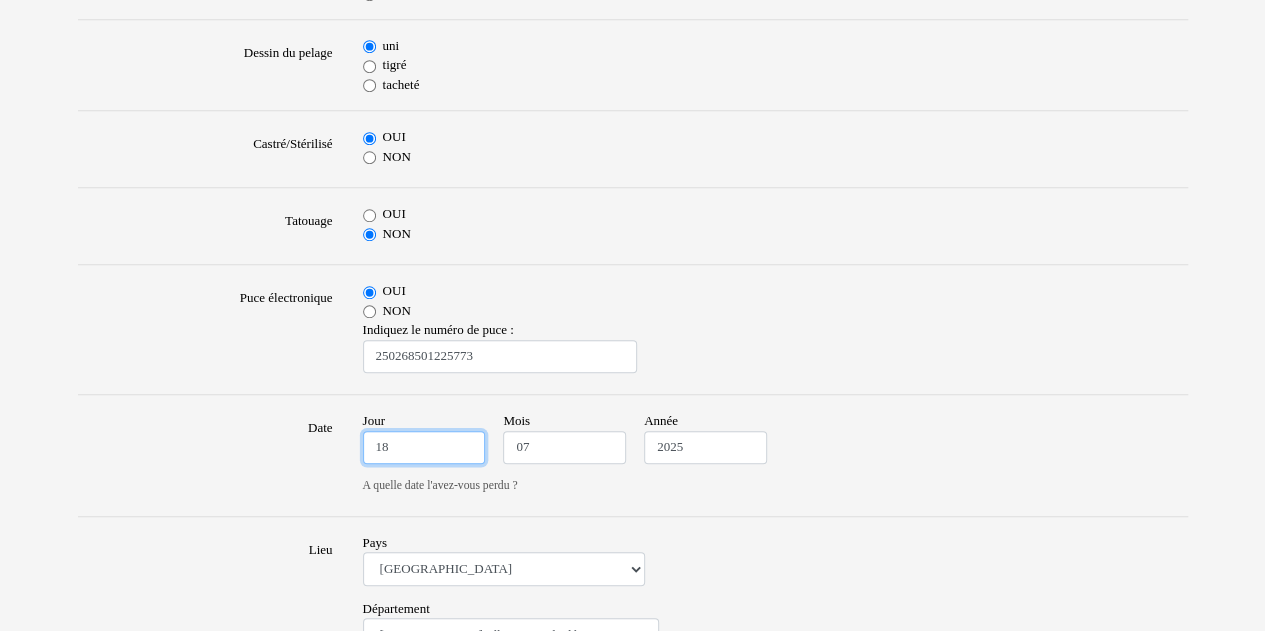 drag, startPoint x: 434, startPoint y: 446, endPoint x: 360, endPoint y: 445, distance: 74.00676 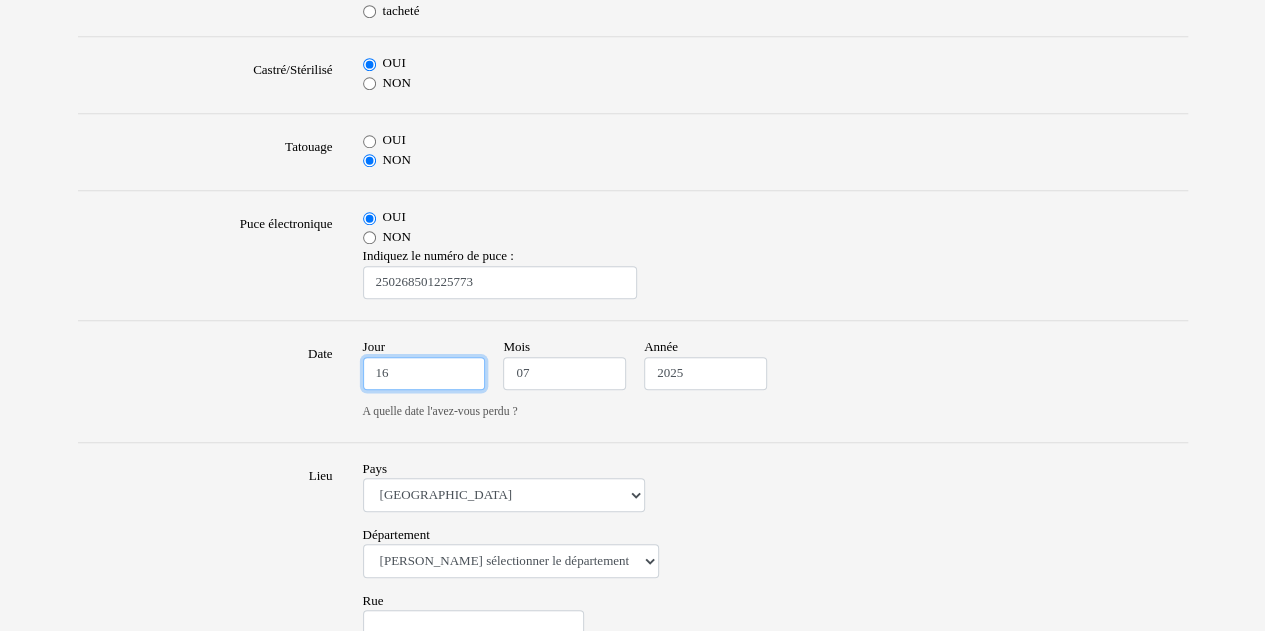 scroll, scrollTop: 800, scrollLeft: 0, axis: vertical 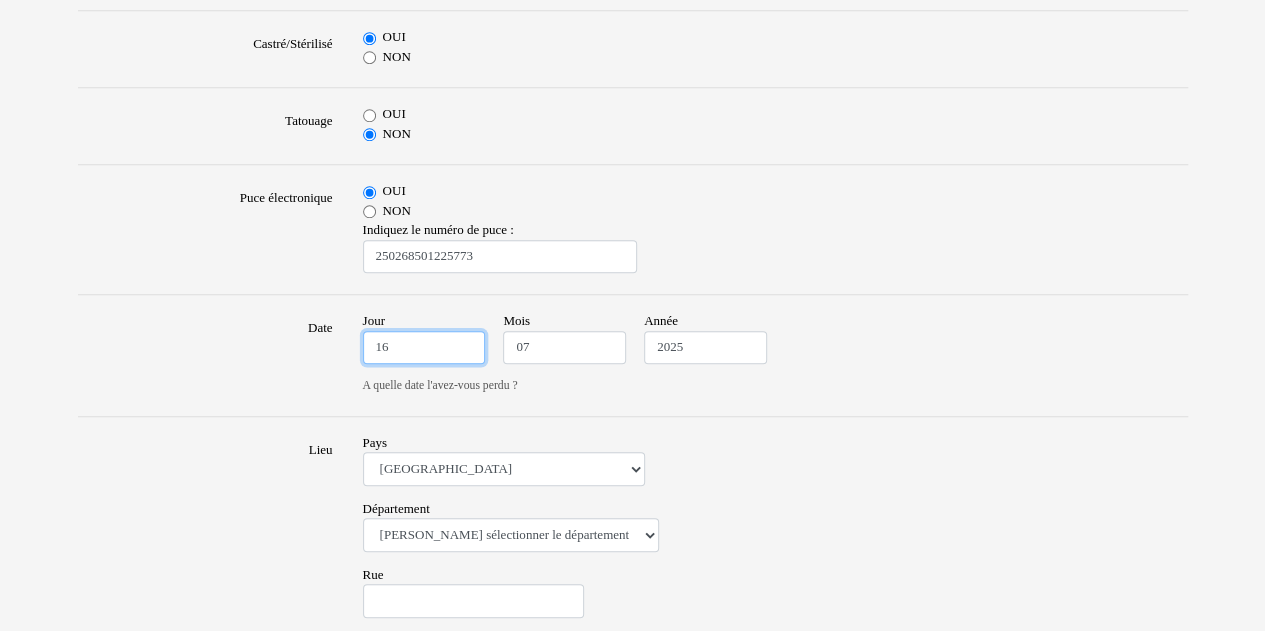 type on "16" 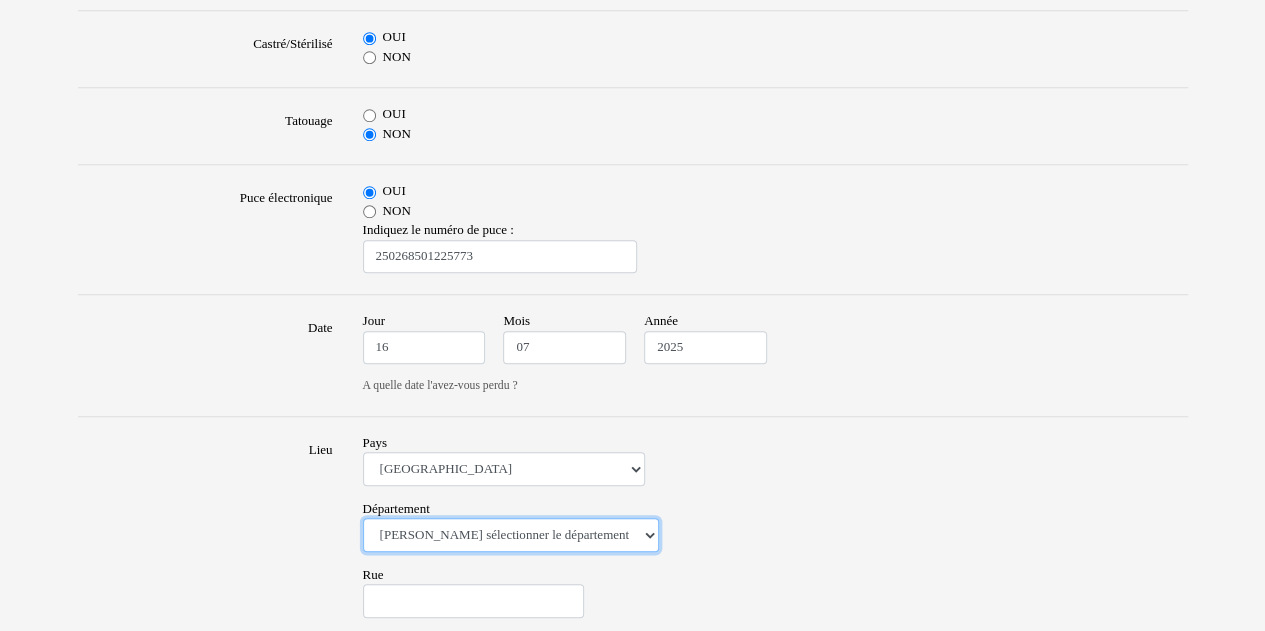 click on "Veuillez sélectionner le département 01 - Ain 02 - Aisne 03 - Allier 04 - Alpes de Hautes-Provence 05 - Hautes-Alpes 06 - Alpes-Maritimes 07 - Ardèche 08 - Ardennes 09 - Ariege 10 - Aube 11 - Aude 12 - Aveyron 13 - Bouches-Du-Rhône 14 - Calvados 15 - Cantal 16 - Charente 17 - Charente-Maritime 18 - Cher 19 - Correze 20 - Corse 21 - Cote-d'Or 22 - Côtes d'Armor 23 - Creuse 24 - Dordogne 25 - Doubs 26 - Drôme 27 - Eure 28 - Eure-et-Loir 29 - Finistere 30 - Gard 31 - Haute-Garonne 32 - Gers 33 - Gironde 34 - Hérault 35 - Ille-et-Vilaine 36 - Indre 37 - Indre-et-Loire 38 - Isère 39 - Jura 40 - Landes 41 - Loir-et-Cher 42 - Loire 43 - Haute-Loire 44 - Loire-Atlantique 45 - Loiret 46 - Lot 47 - Lot-et-Garonne 48 - Lozère 49 - Maine-et-Loire 50 - Manche 51 - Marne 52 - Haute-Marne 53 - Mayenne 54 - Meurthe-et-Moselle 55 - Meuse 56 - Morbihan 57 - Moselle 58 - Nièvre 59 - Nord 60 - Oise 61 - Orne 62 - Pas-de-Calais 63 - Puy-de-Dôme 64 - Pyrénées-Atlantiques 65 - Hautes-Pyrénées 67 - Bas-Rhin 75 - Paris" at bounding box center [511, 535] 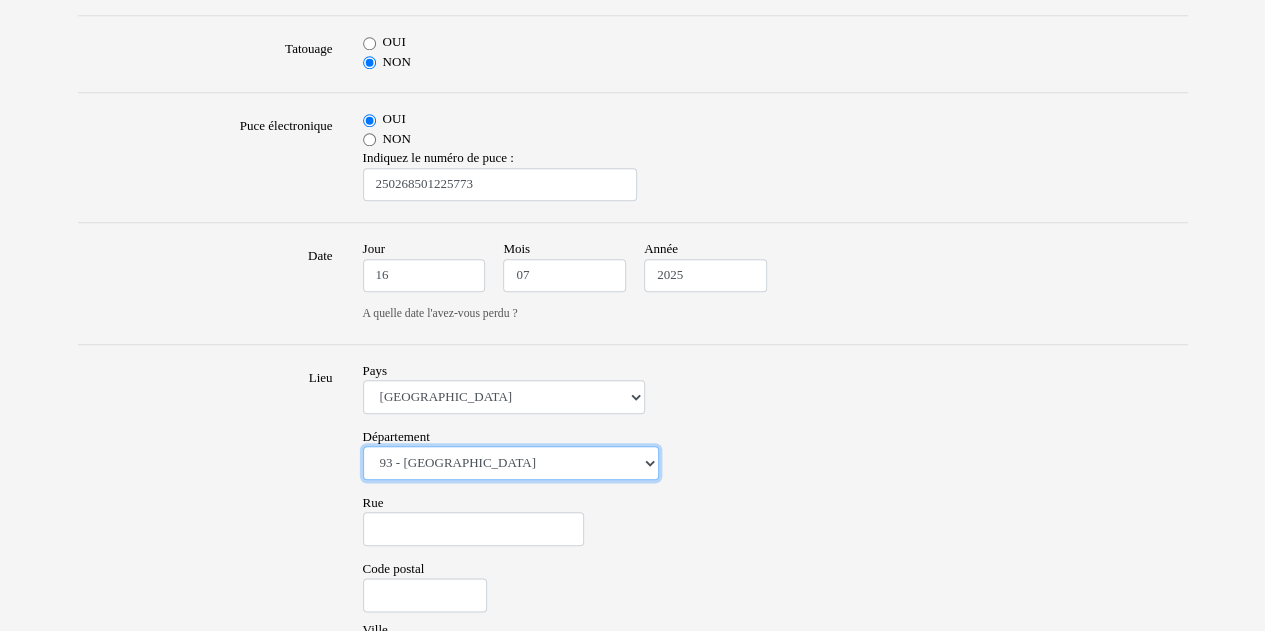 scroll, scrollTop: 900, scrollLeft: 0, axis: vertical 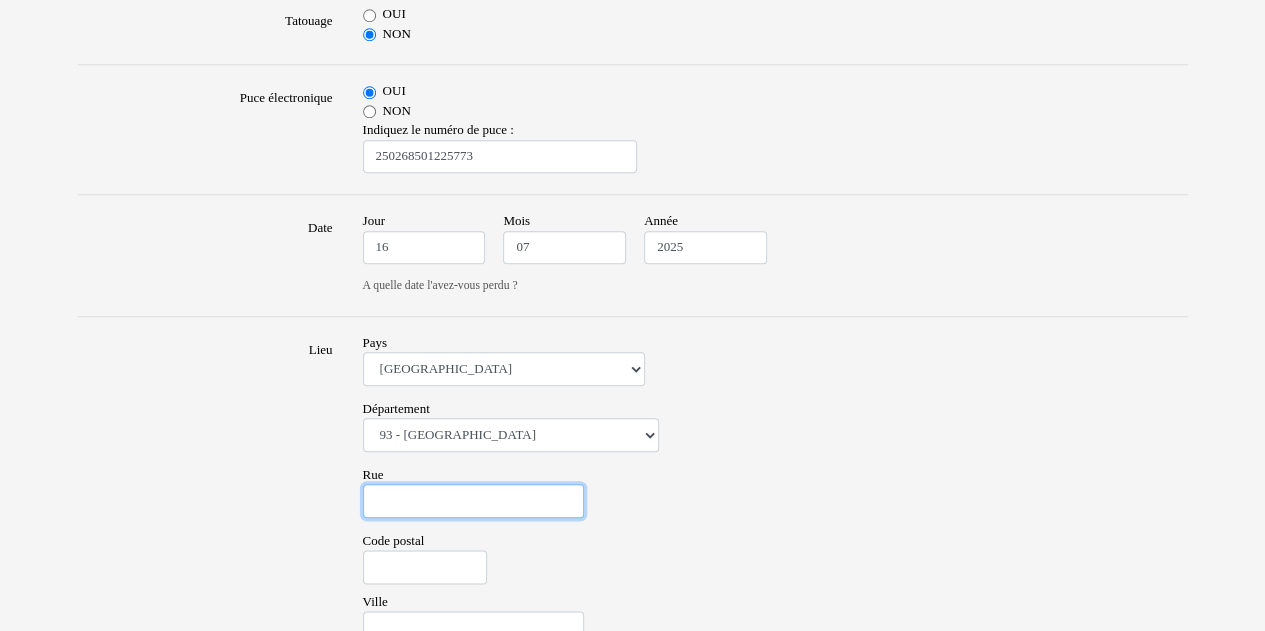 click on "Rue" at bounding box center (473, 501) 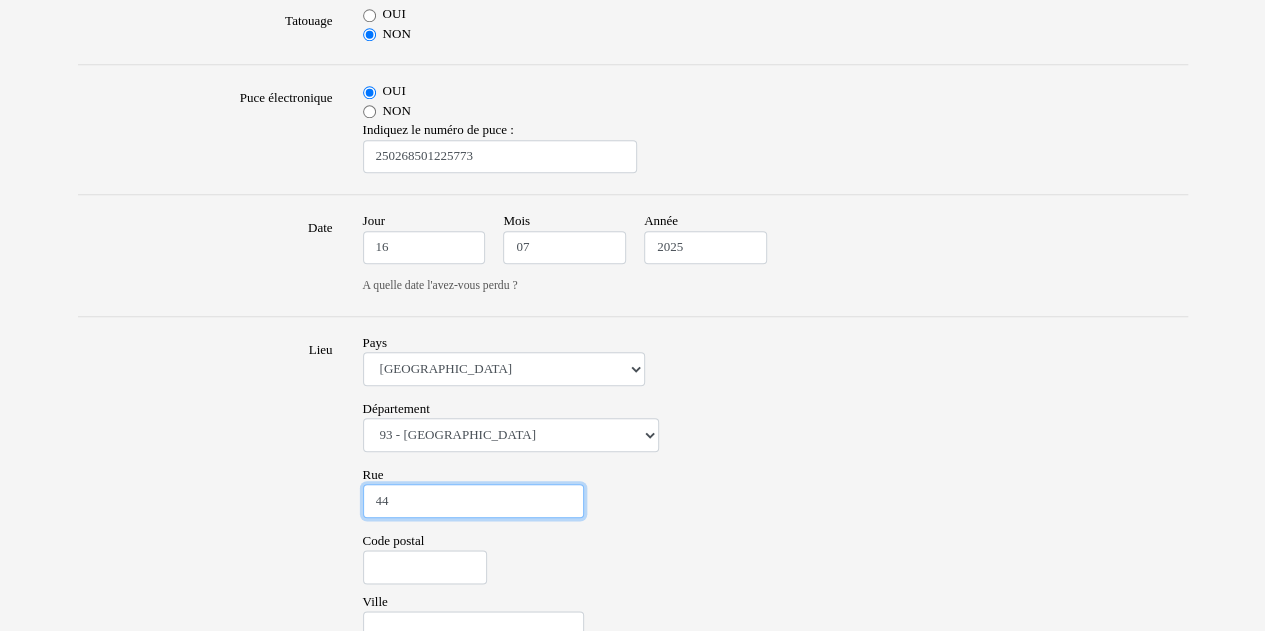 type on "4" 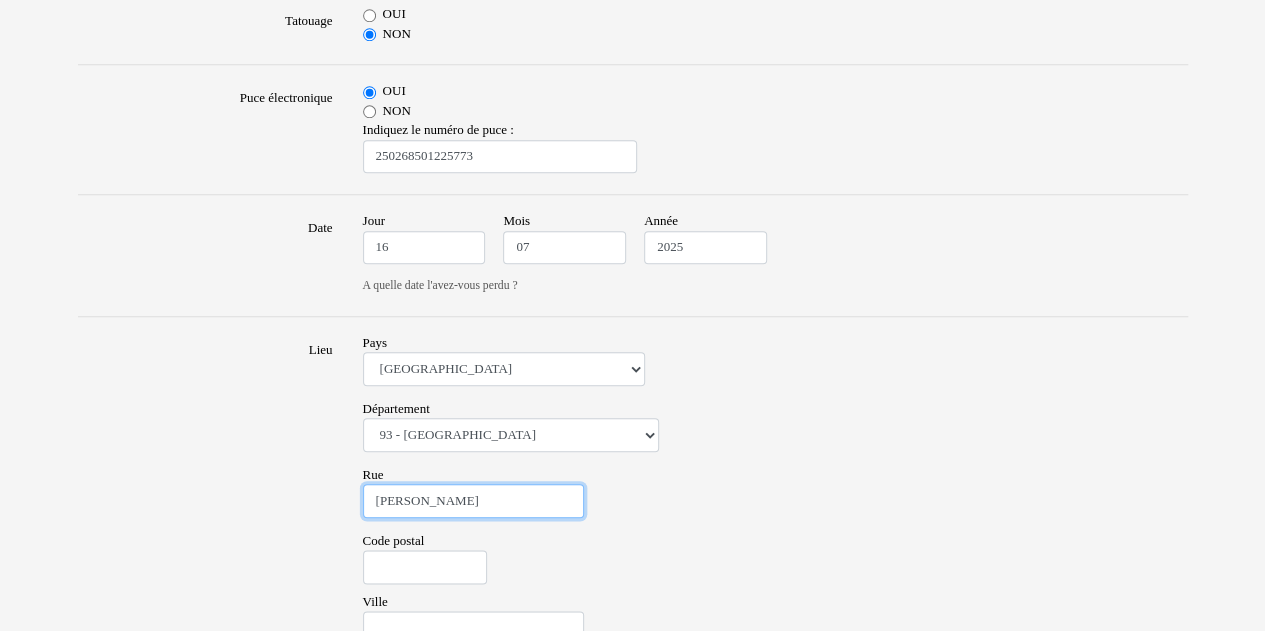 type on "Honoré d'Estienne d'Orves" 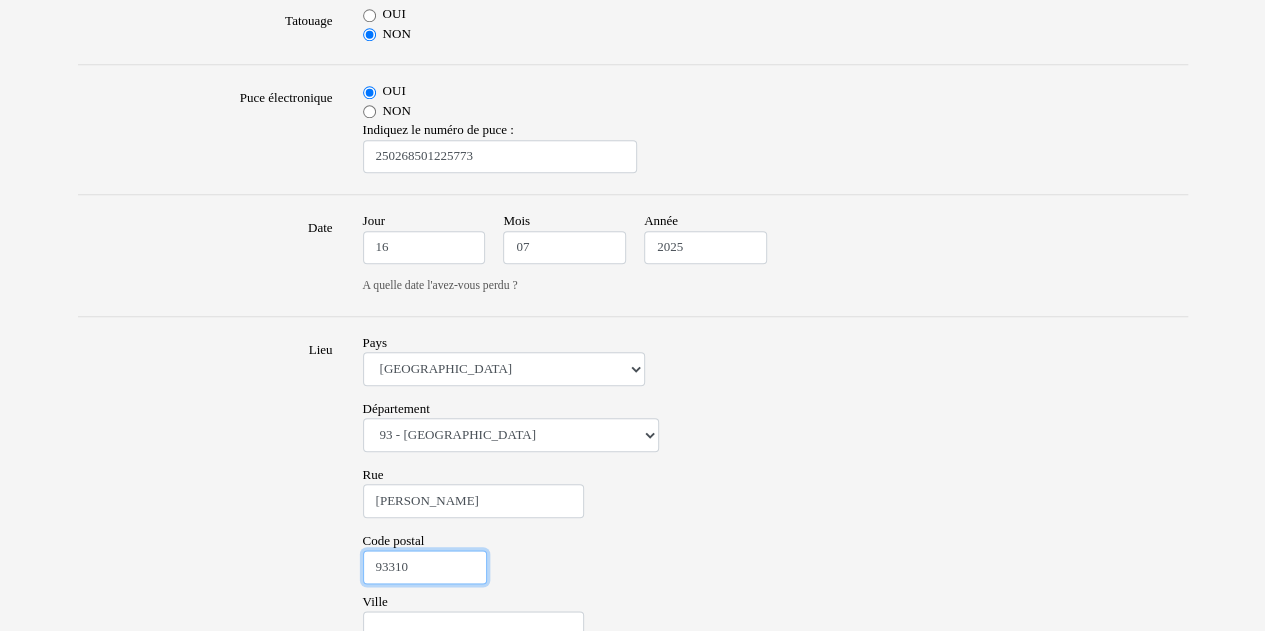 type on "93310" 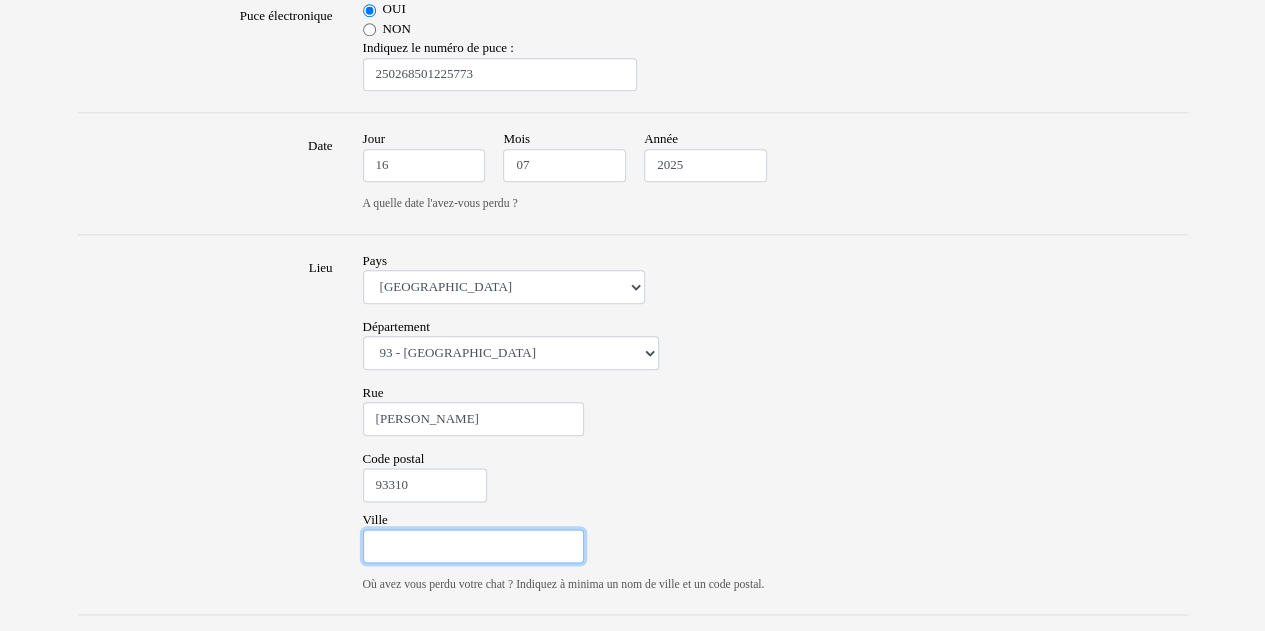 scroll, scrollTop: 1010, scrollLeft: 0, axis: vertical 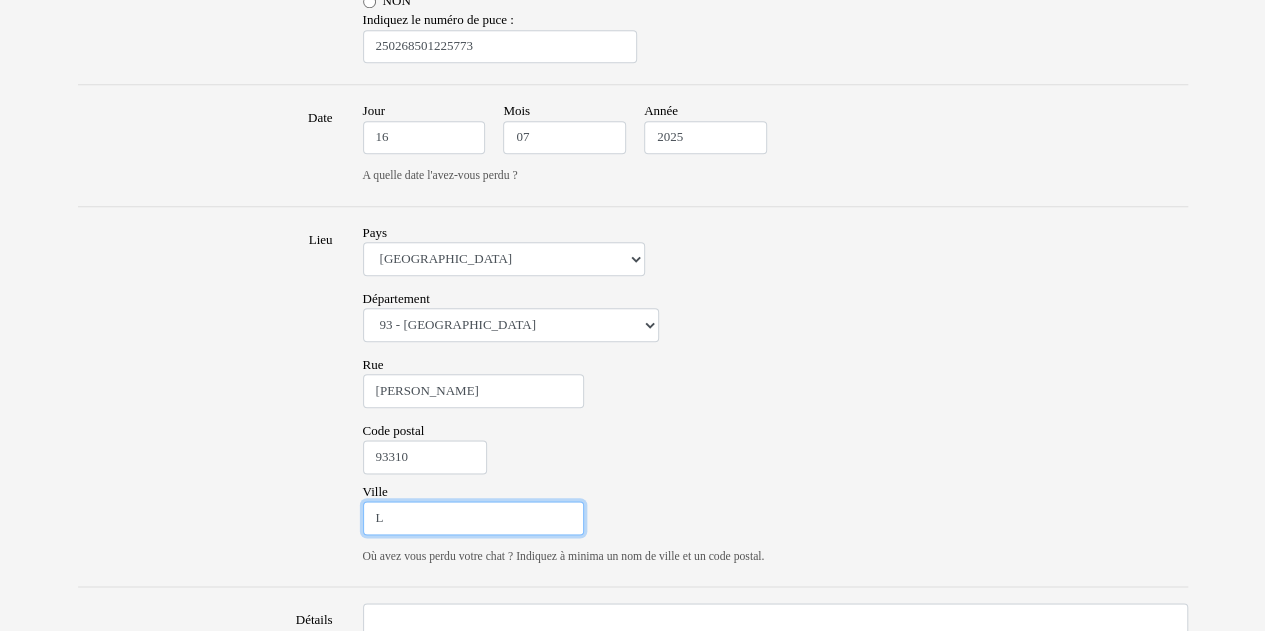 type on "LE PRE SAINT-GERVAIS" 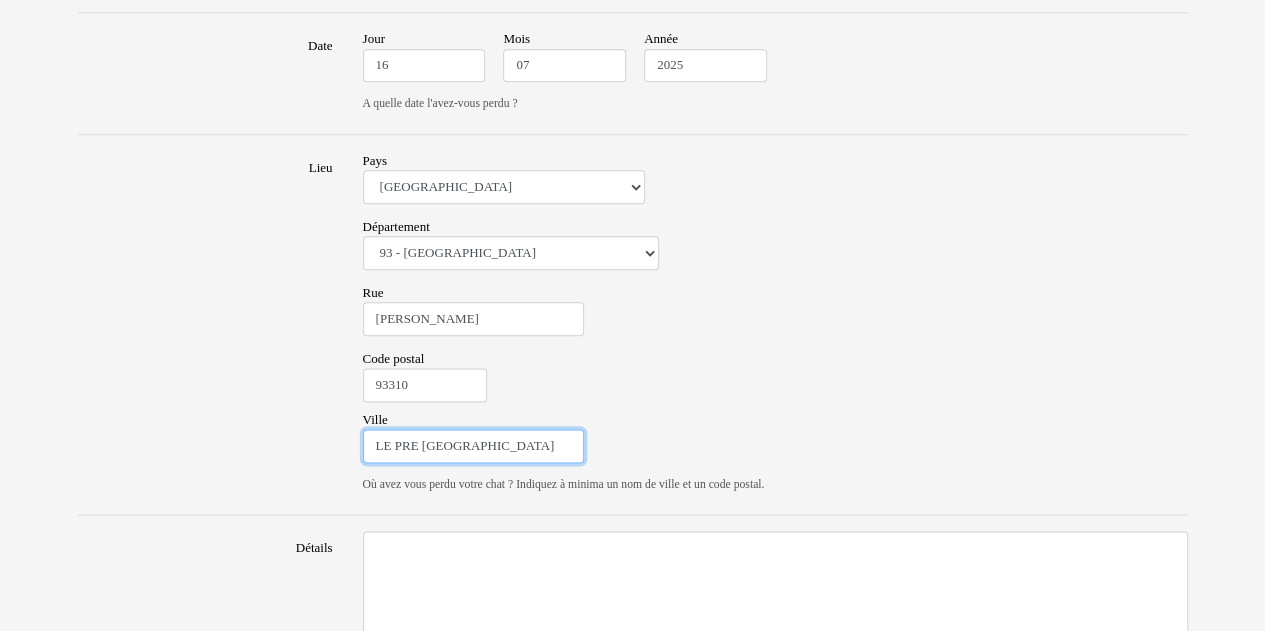 scroll, scrollTop: 1210, scrollLeft: 0, axis: vertical 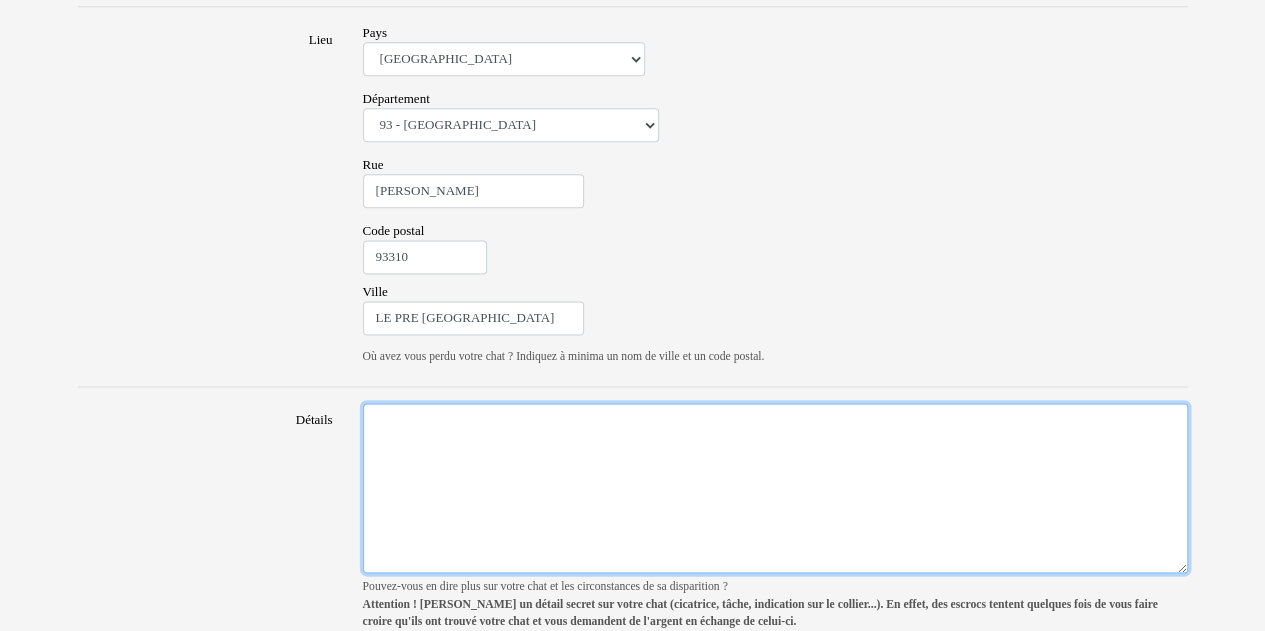 click on "Détails" at bounding box center (775, 488) 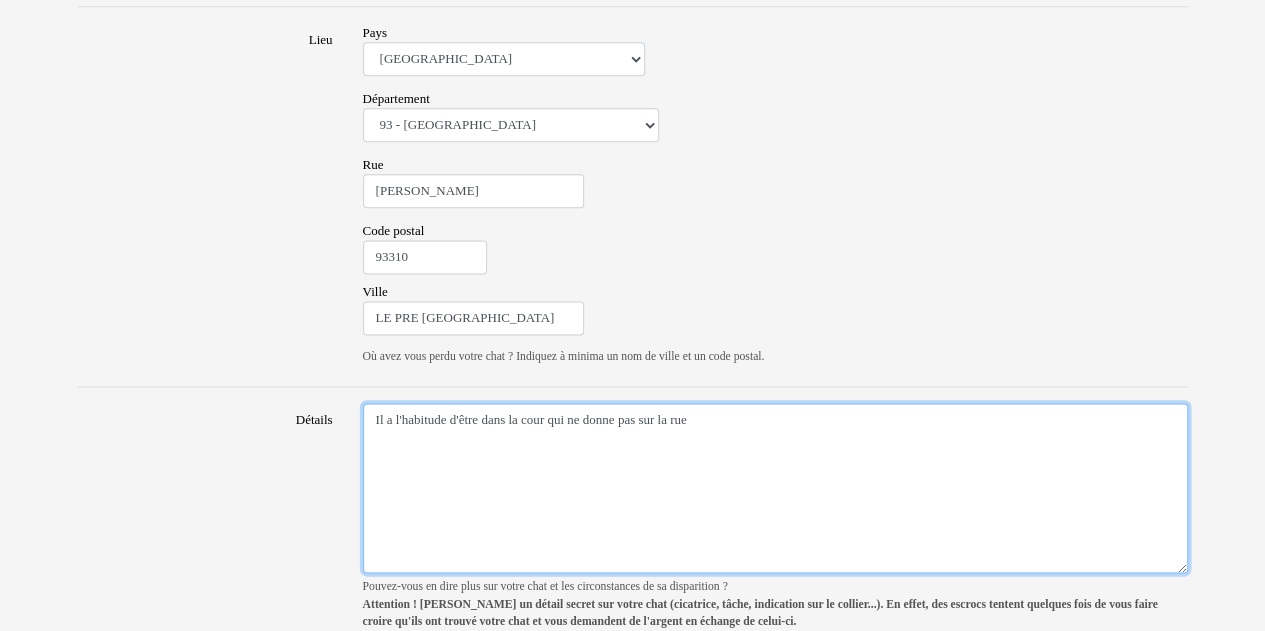 click on "Il a l'habitude d'être dans la cour qui ne donne pas sur la rue" at bounding box center (775, 488) 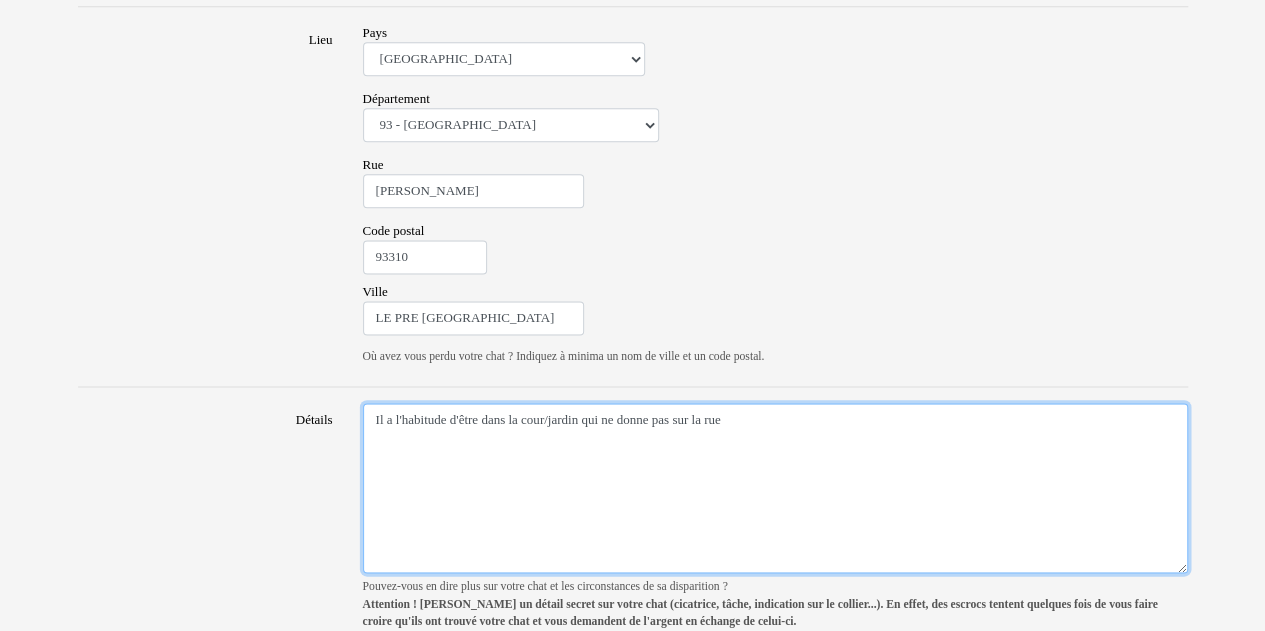click on "Il a l'habitude d'être dans la cour/jardin qui ne donne pas sur la rue" at bounding box center (775, 488) 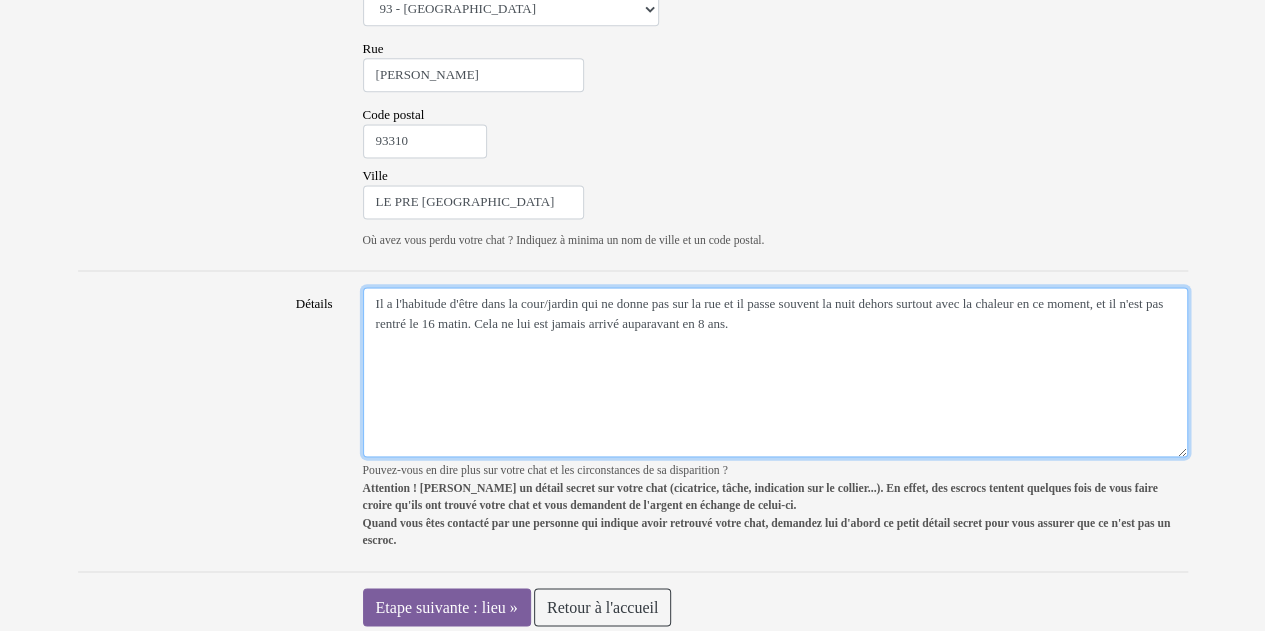 scroll, scrollTop: 1331, scrollLeft: 0, axis: vertical 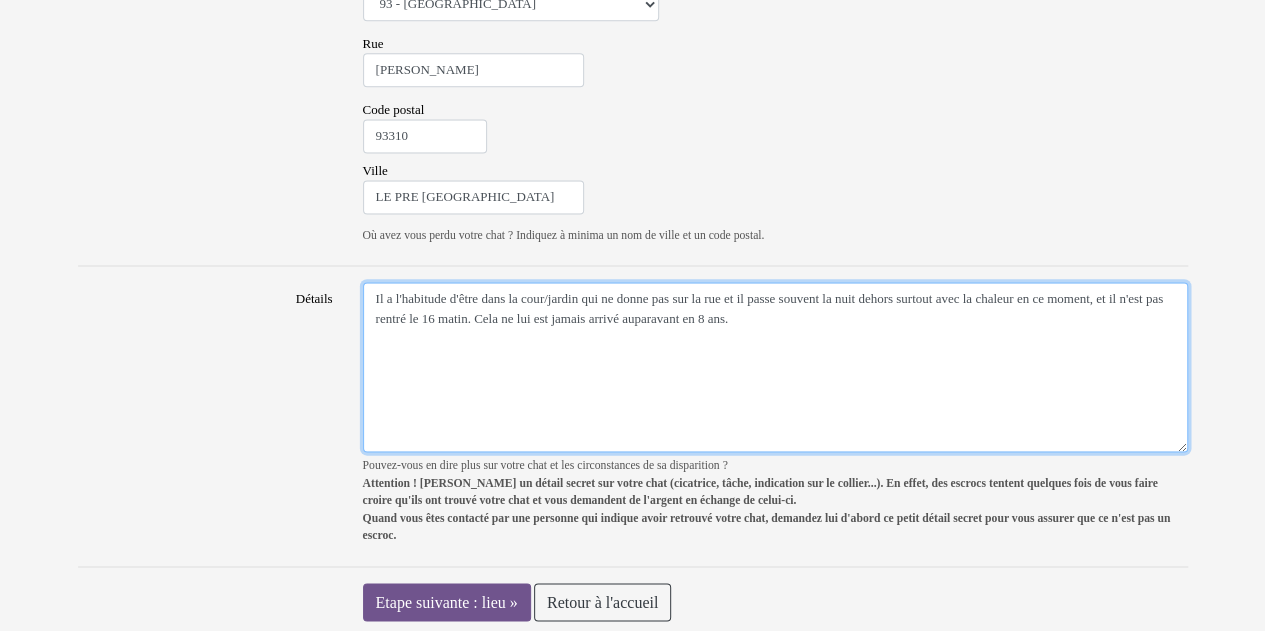 type on "Il a l'habitude d'être dans la cour/jardin qui ne donne pas sur la rue et il passe souvent la nuit dehors surtout avec la chaleur en ce moment, et il n'est pas rentré le 16 matin. Cela ne lui est jamais arrivé auparavant en 8 ans." 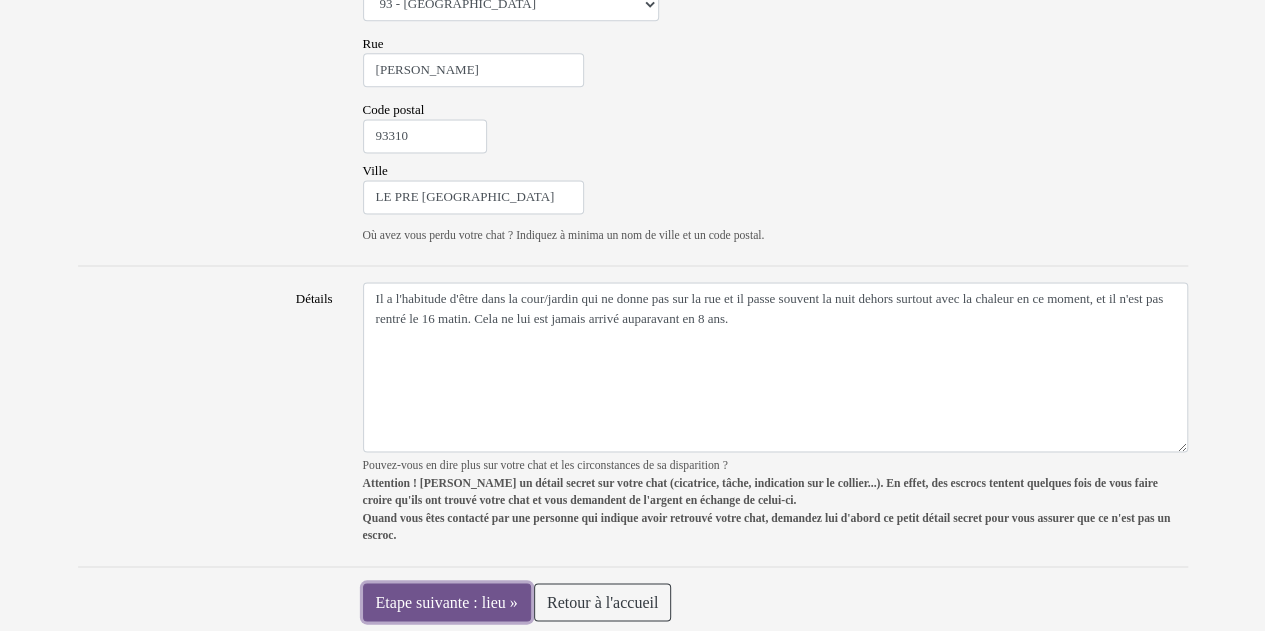 click on "Etape suivante : lieu »" at bounding box center (447, 602) 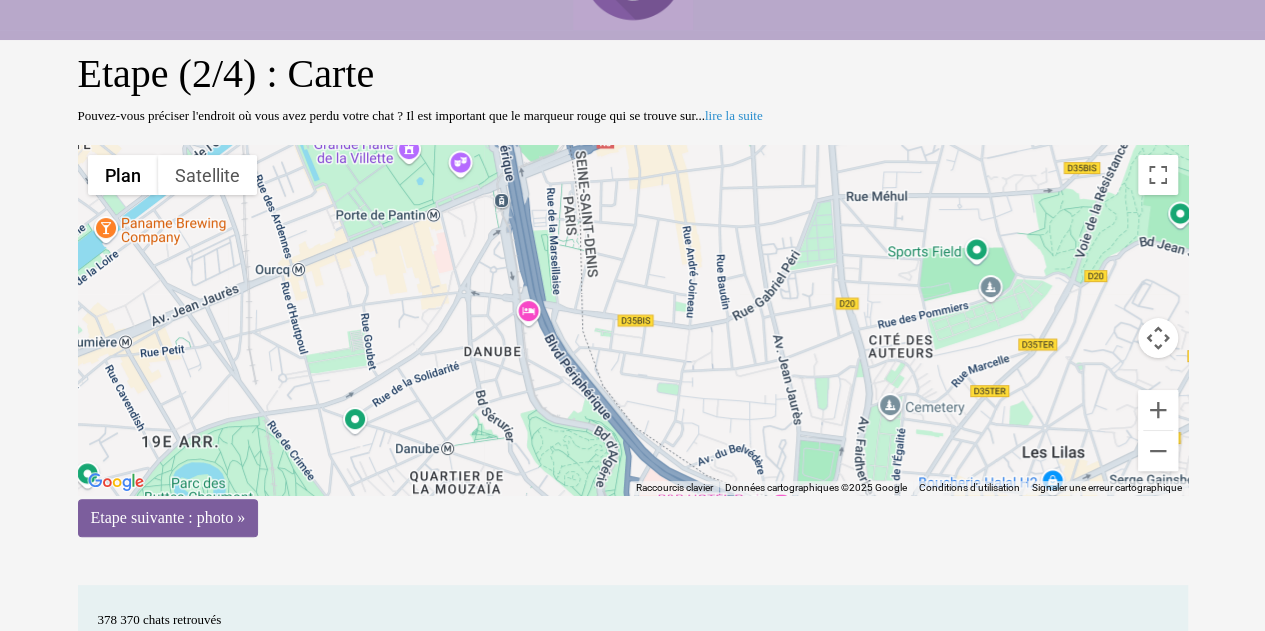 scroll, scrollTop: 80, scrollLeft: 0, axis: vertical 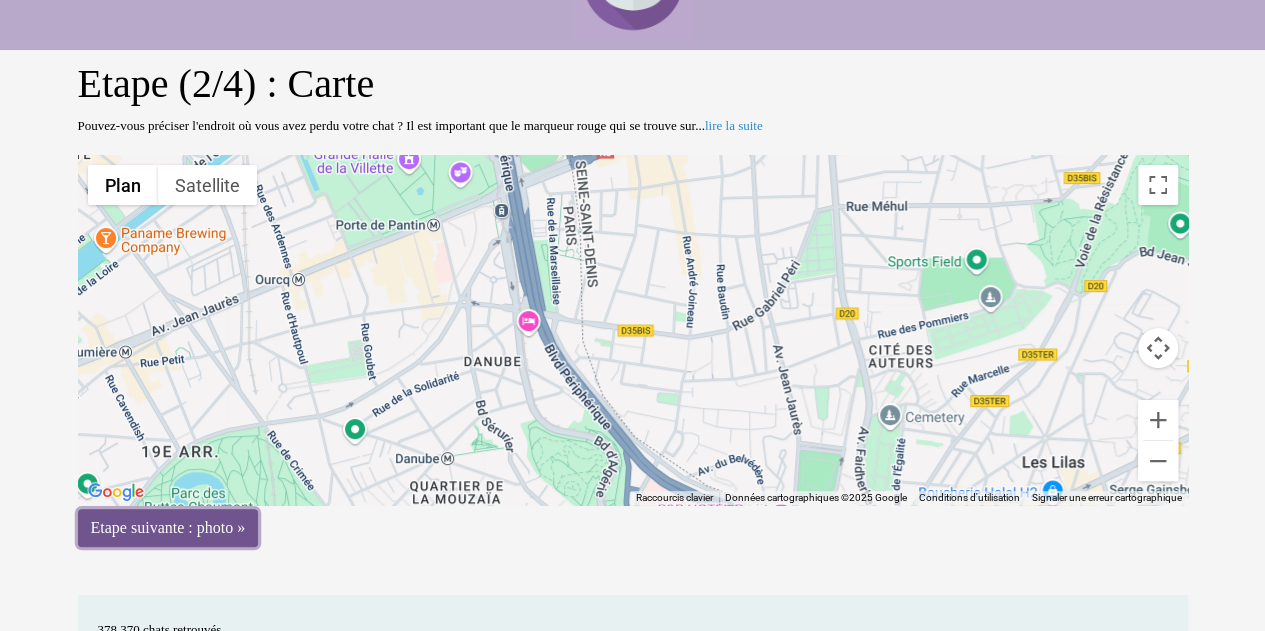 click on "Etape suivante : photo »" at bounding box center [168, 528] 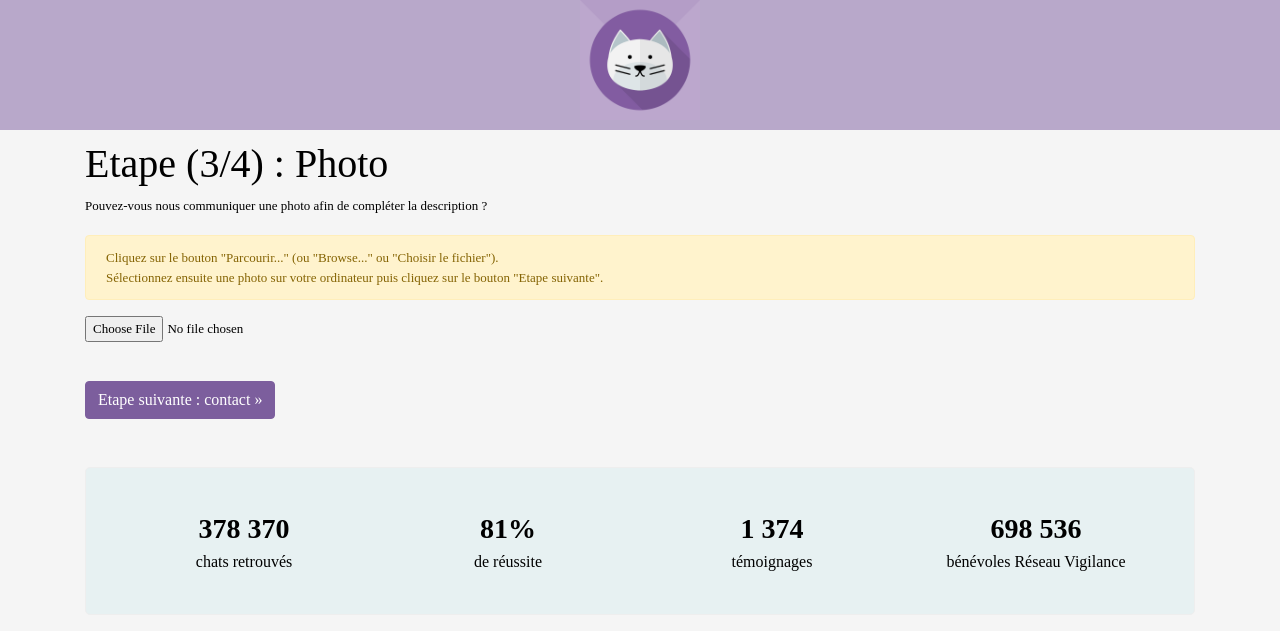 scroll, scrollTop: 0, scrollLeft: 0, axis: both 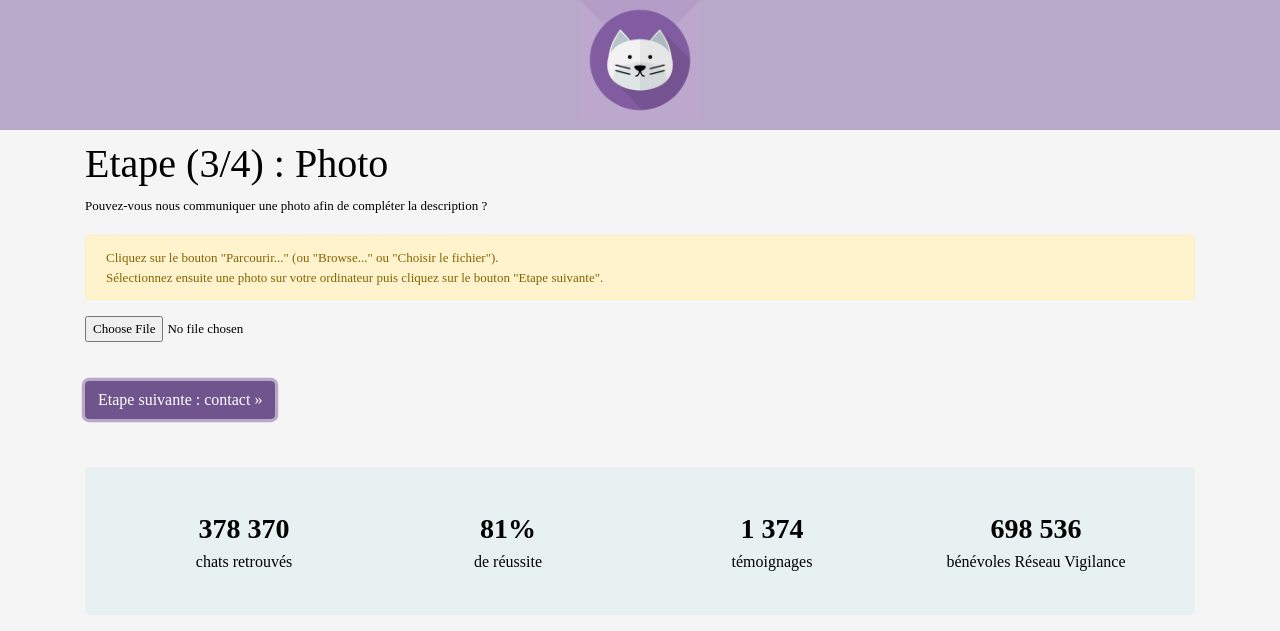 click on "Etape suivante : contact »" at bounding box center (180, 400) 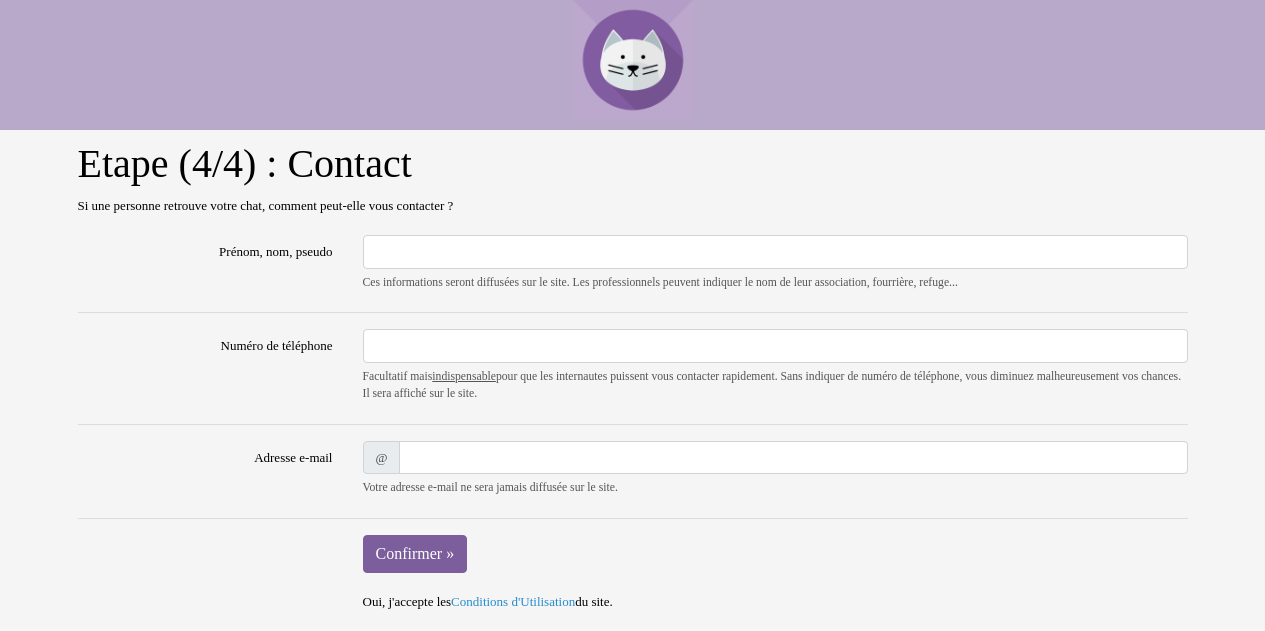 scroll, scrollTop: 0, scrollLeft: 0, axis: both 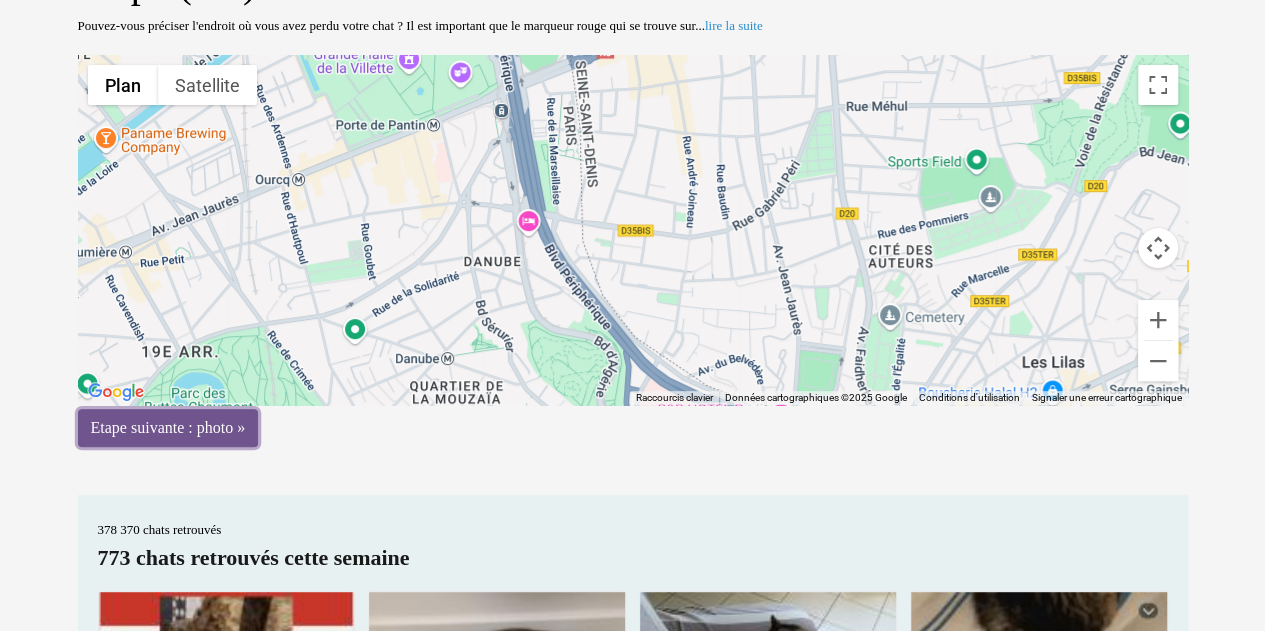 click on "Etape suivante : photo »" at bounding box center (168, 428) 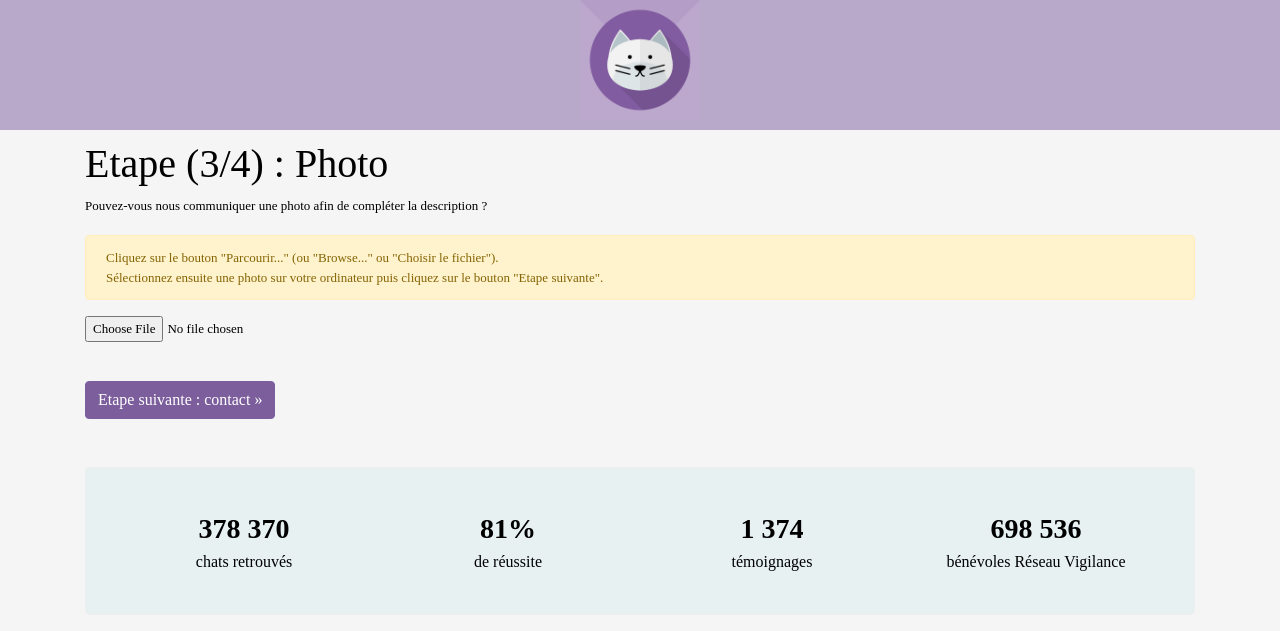 scroll, scrollTop: 0, scrollLeft: 0, axis: both 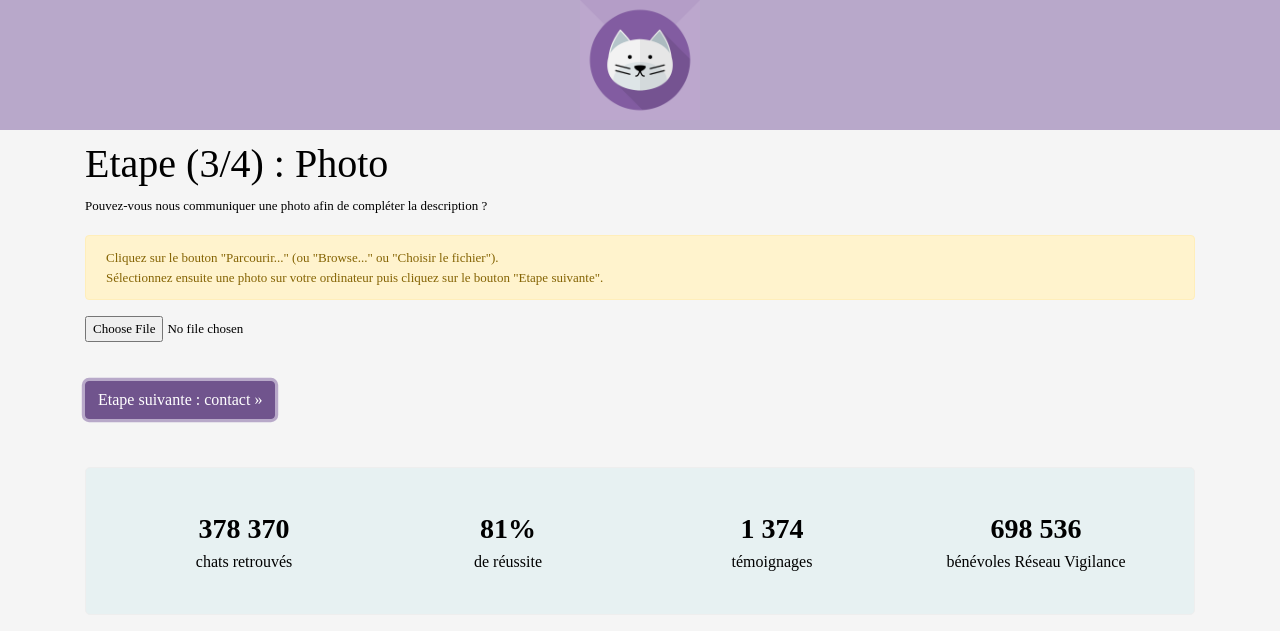 click on "Etape suivante : contact »" at bounding box center [180, 400] 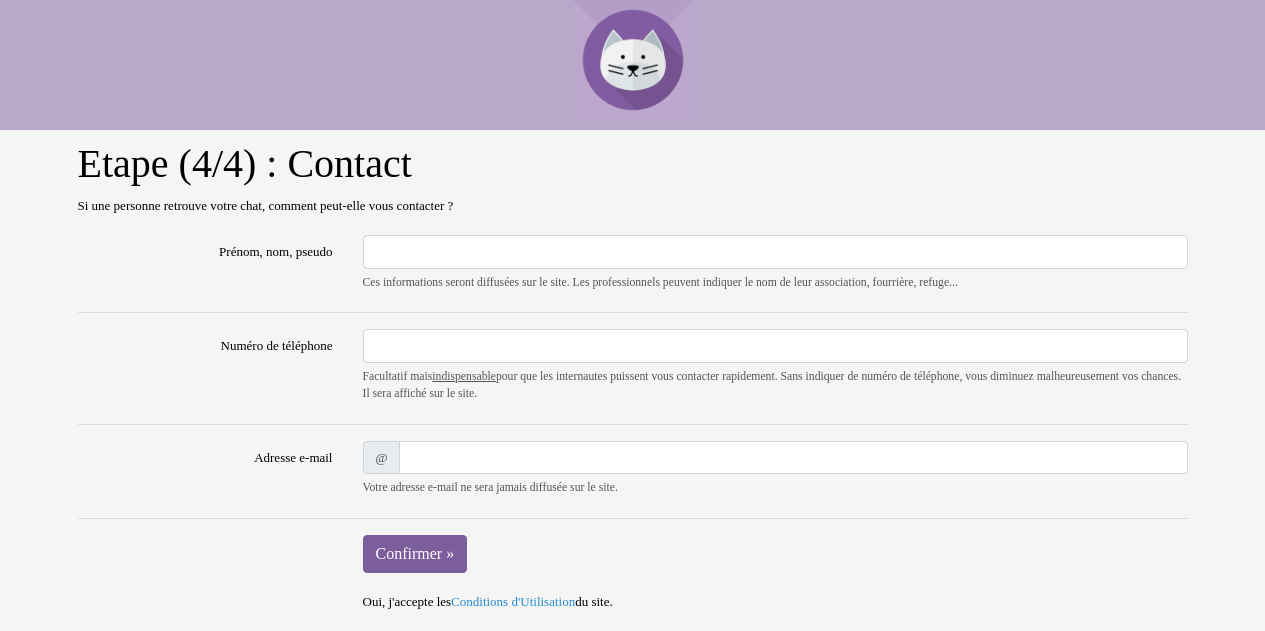 scroll, scrollTop: 0, scrollLeft: 0, axis: both 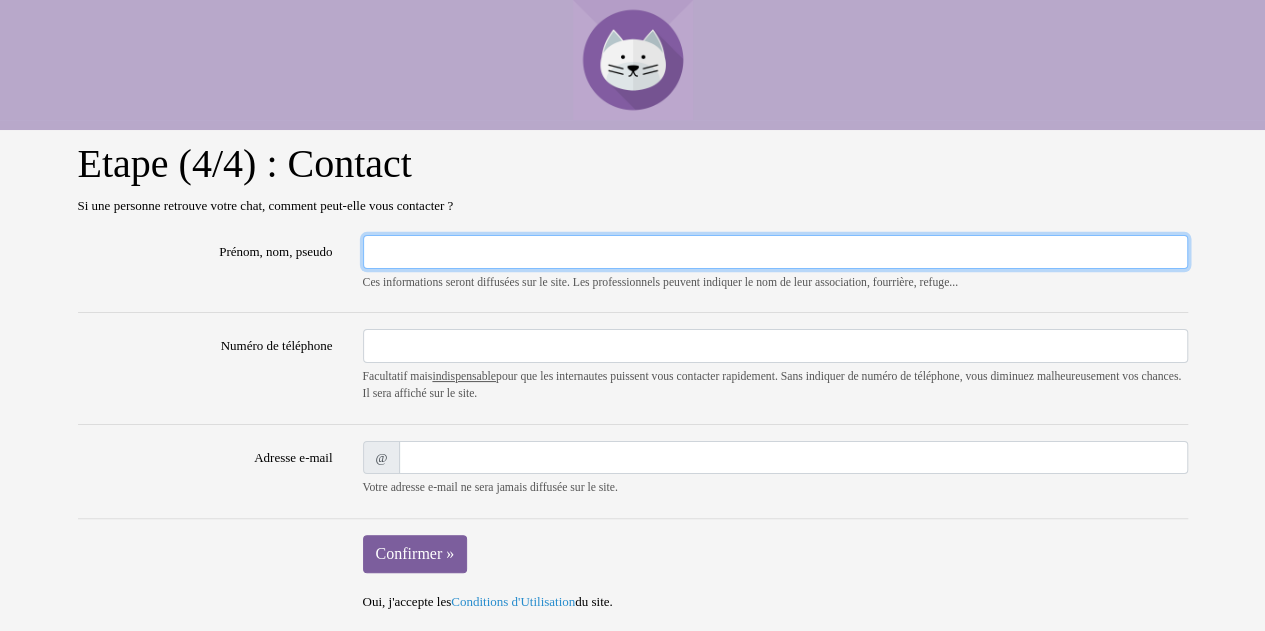 click on "Prénom, nom, pseudo" at bounding box center (775, 252) 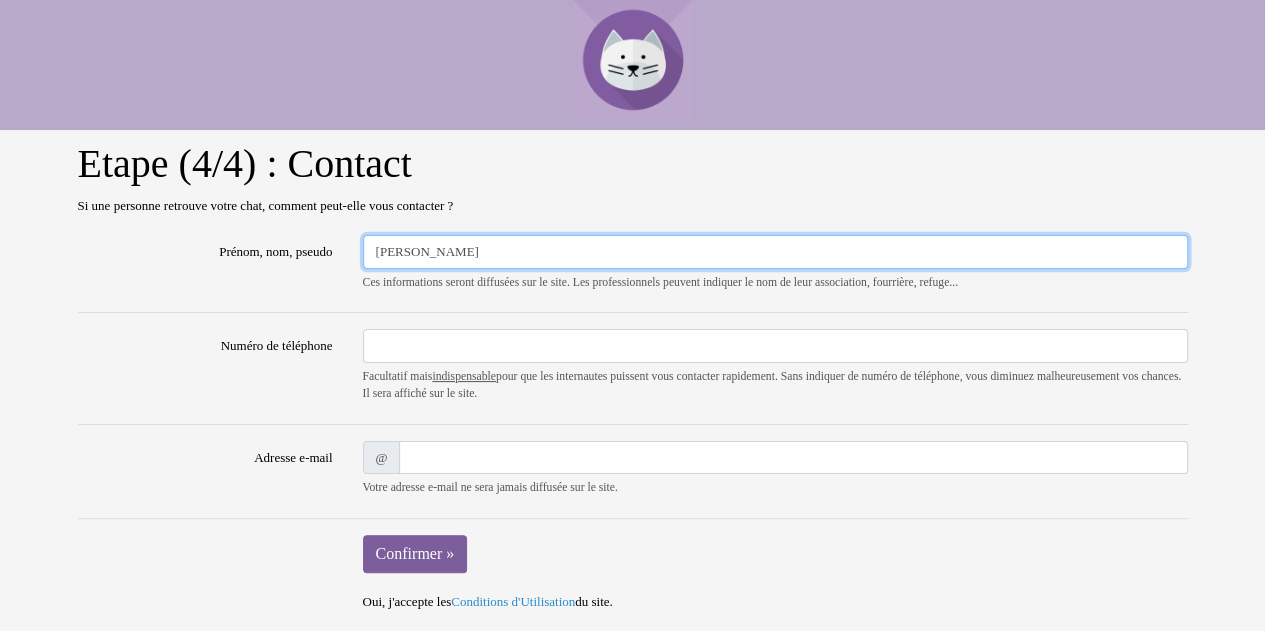 type on "[PERSON_NAME]" 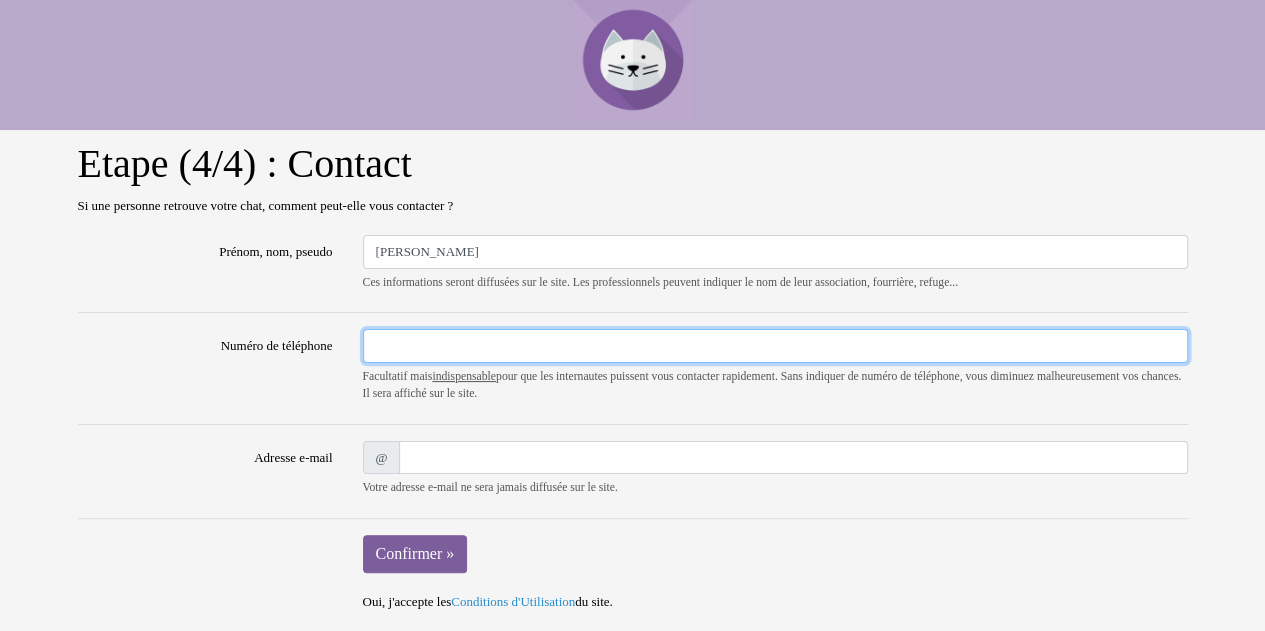 click on "Numéro de téléphone" at bounding box center (775, 346) 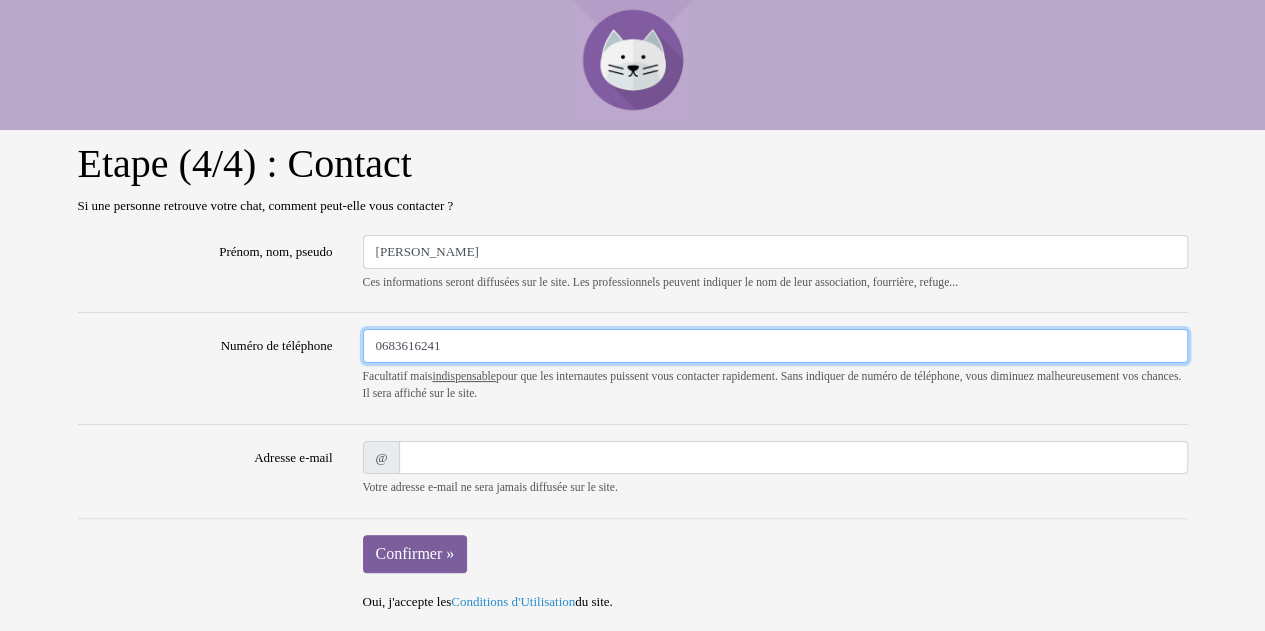 type on "[EMAIL_ADDRESS][DOMAIN_NAME]" 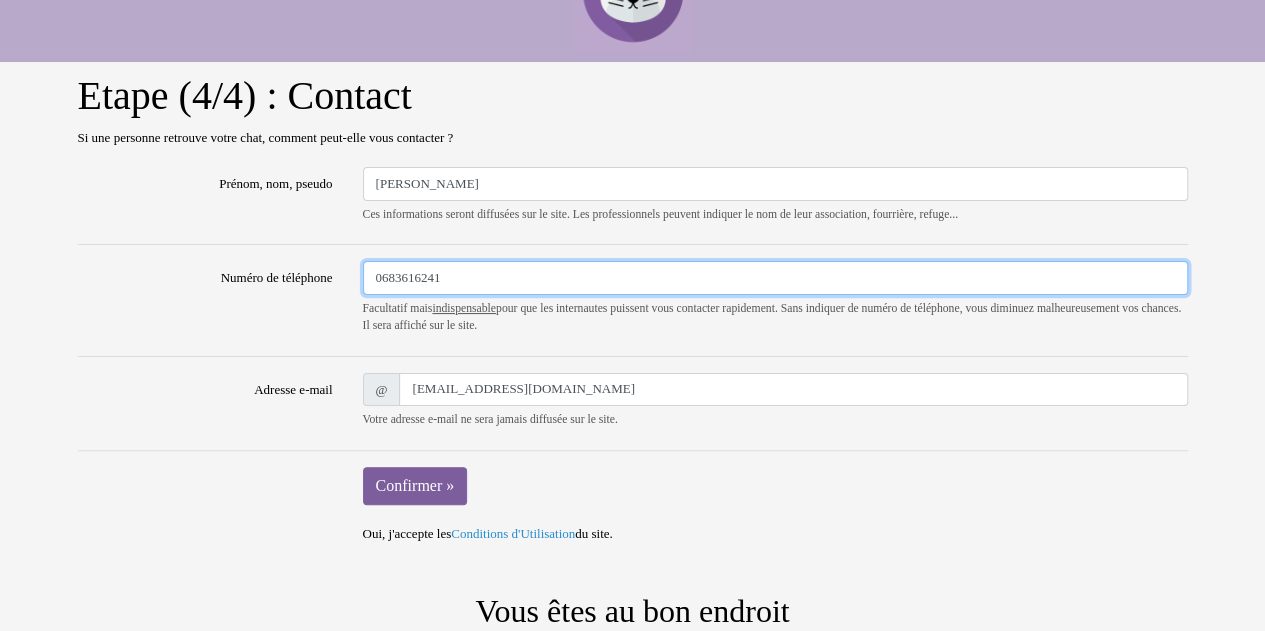 scroll, scrollTop: 100, scrollLeft: 0, axis: vertical 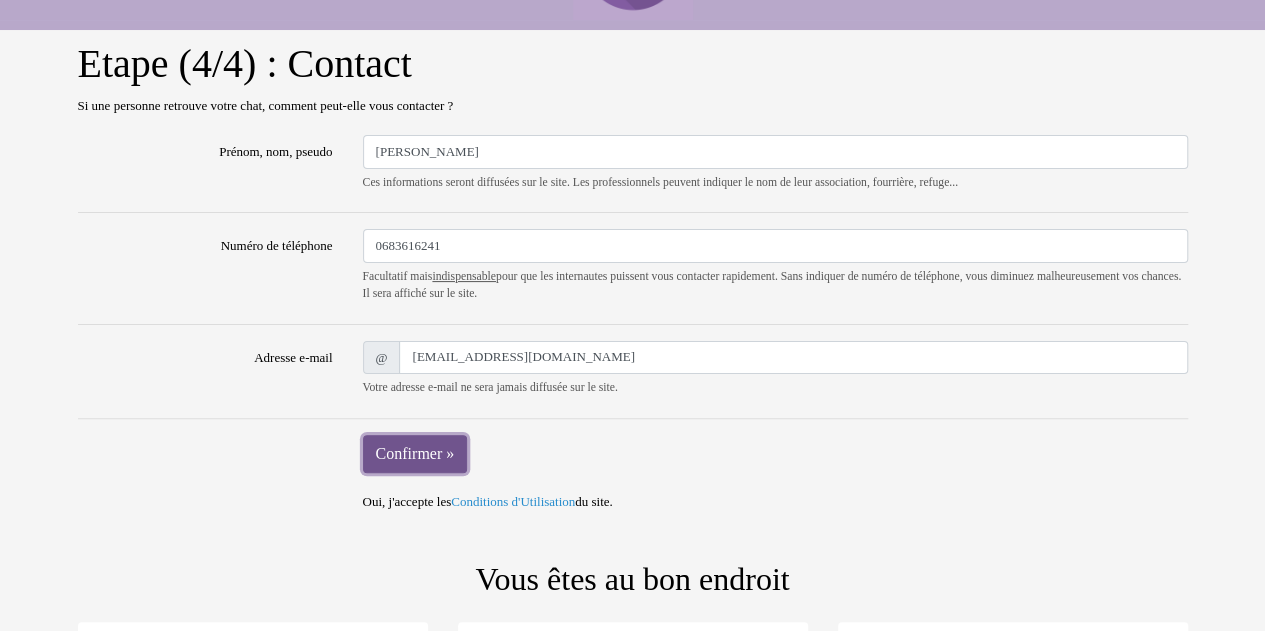 click on "Confirmer »" at bounding box center (415, 454) 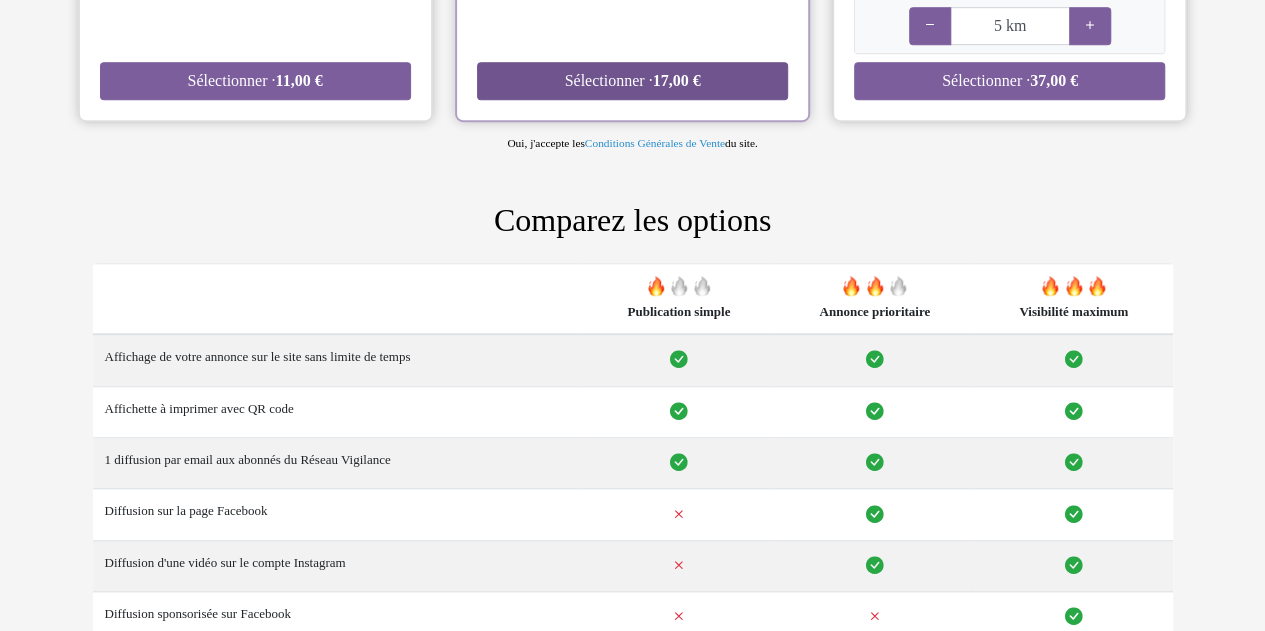 scroll, scrollTop: 696, scrollLeft: 0, axis: vertical 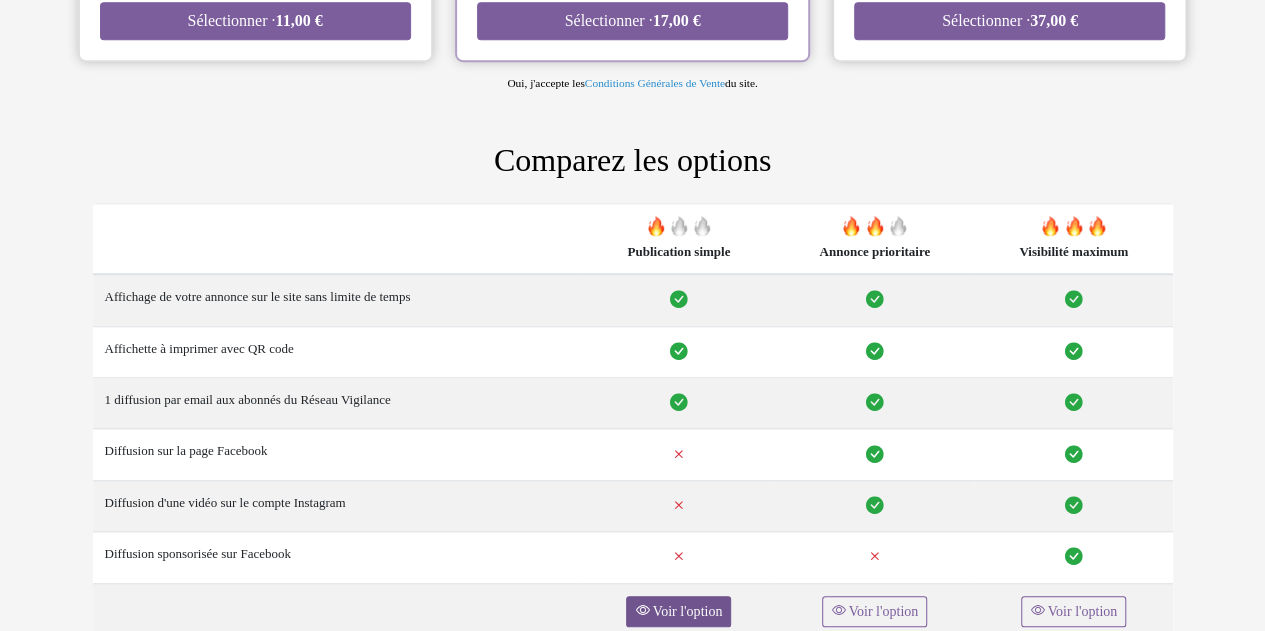 click on "Voir l'option" at bounding box center [688, 611] 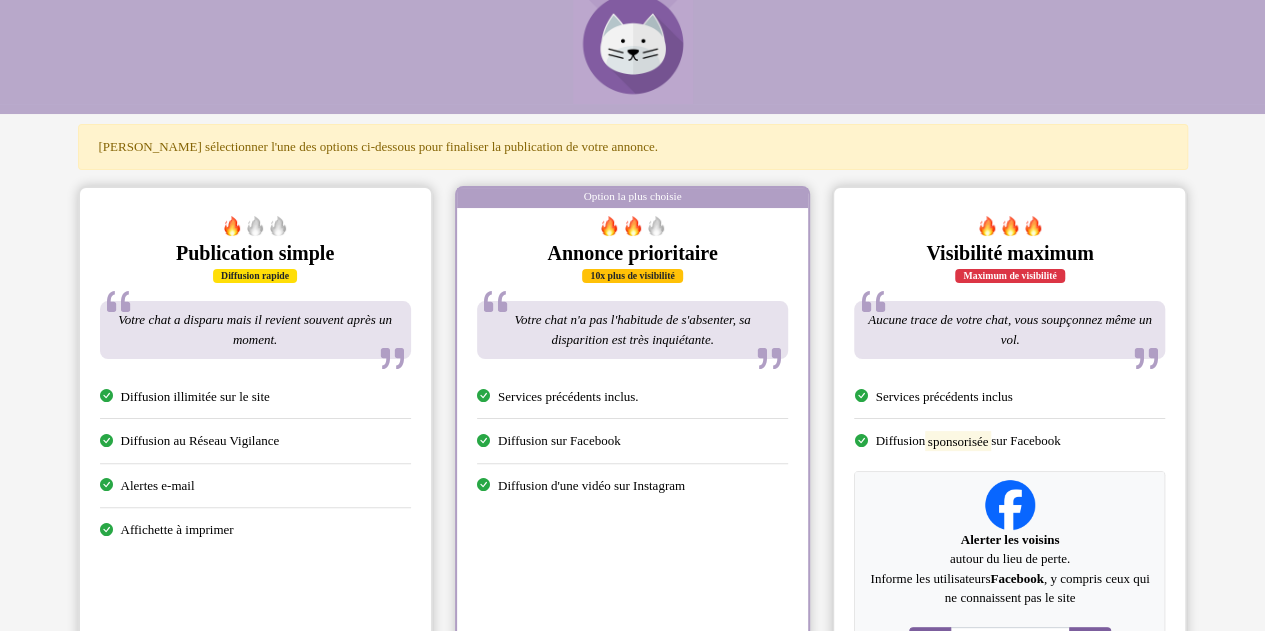 scroll, scrollTop: 0, scrollLeft: 0, axis: both 